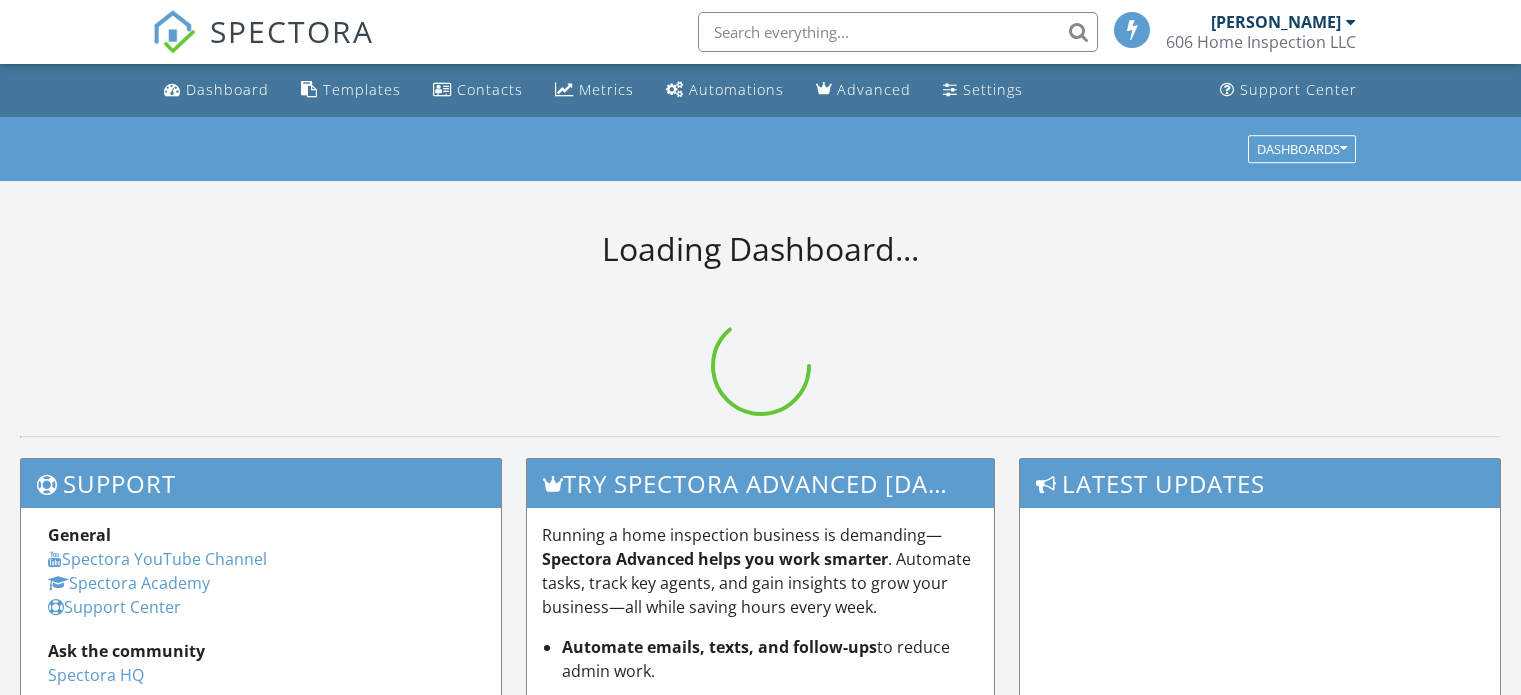scroll, scrollTop: 0, scrollLeft: 0, axis: both 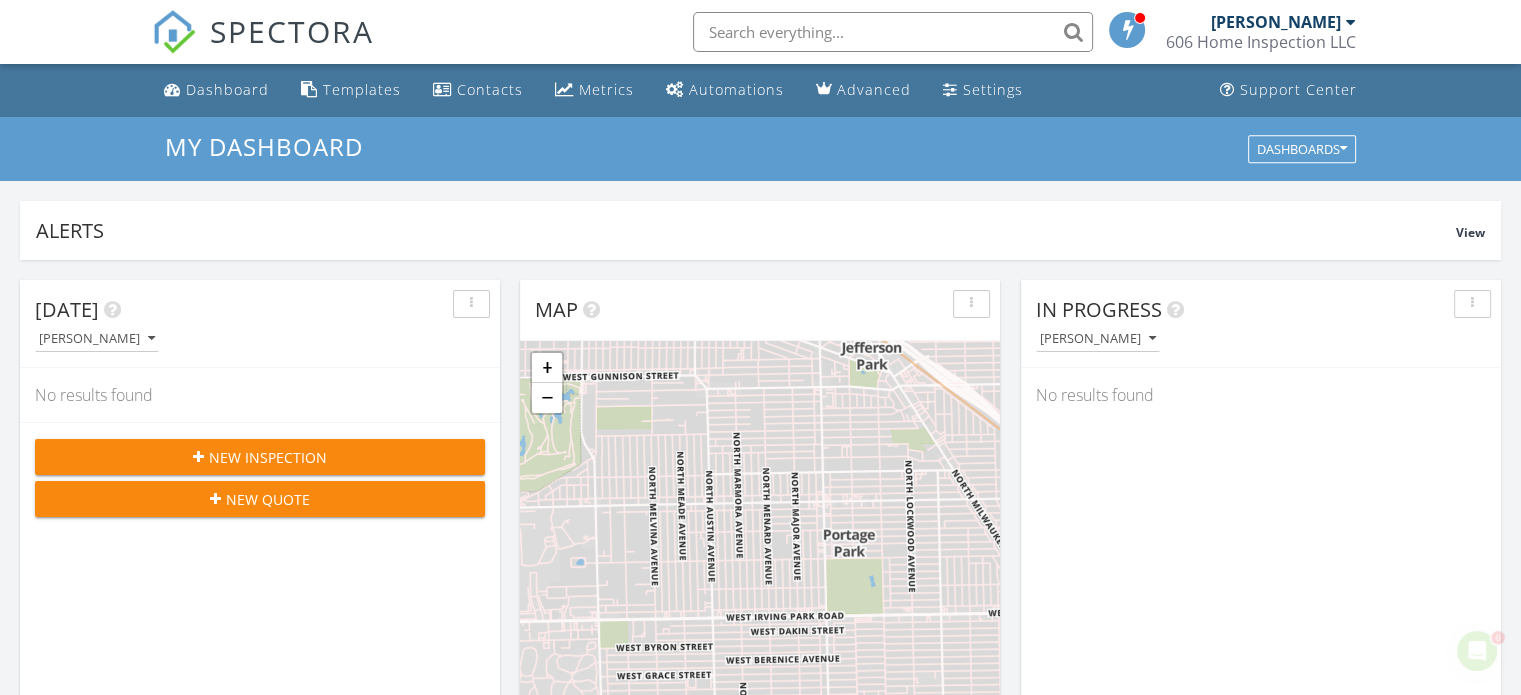 click on "606 Home Inspection LLC" at bounding box center [1261, 42] 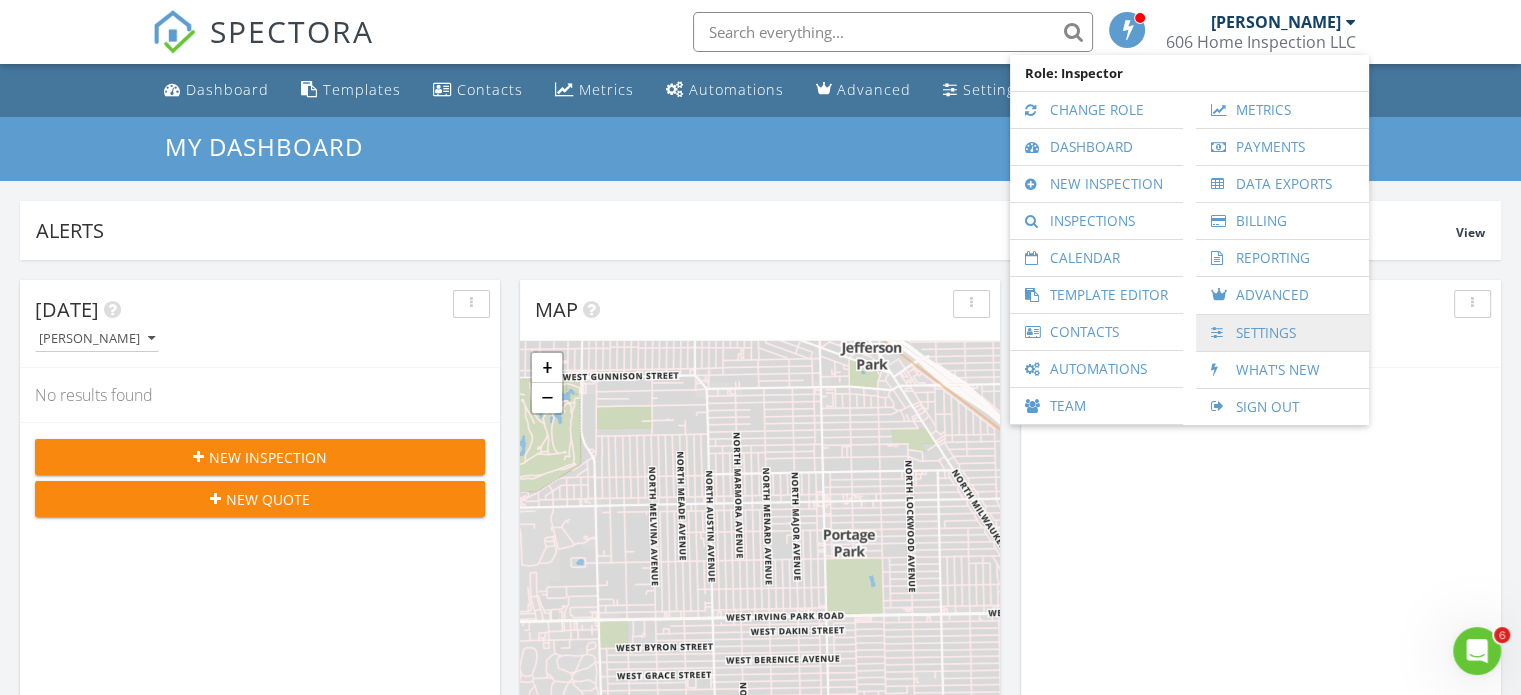 click on "Settings" at bounding box center (1282, 333) 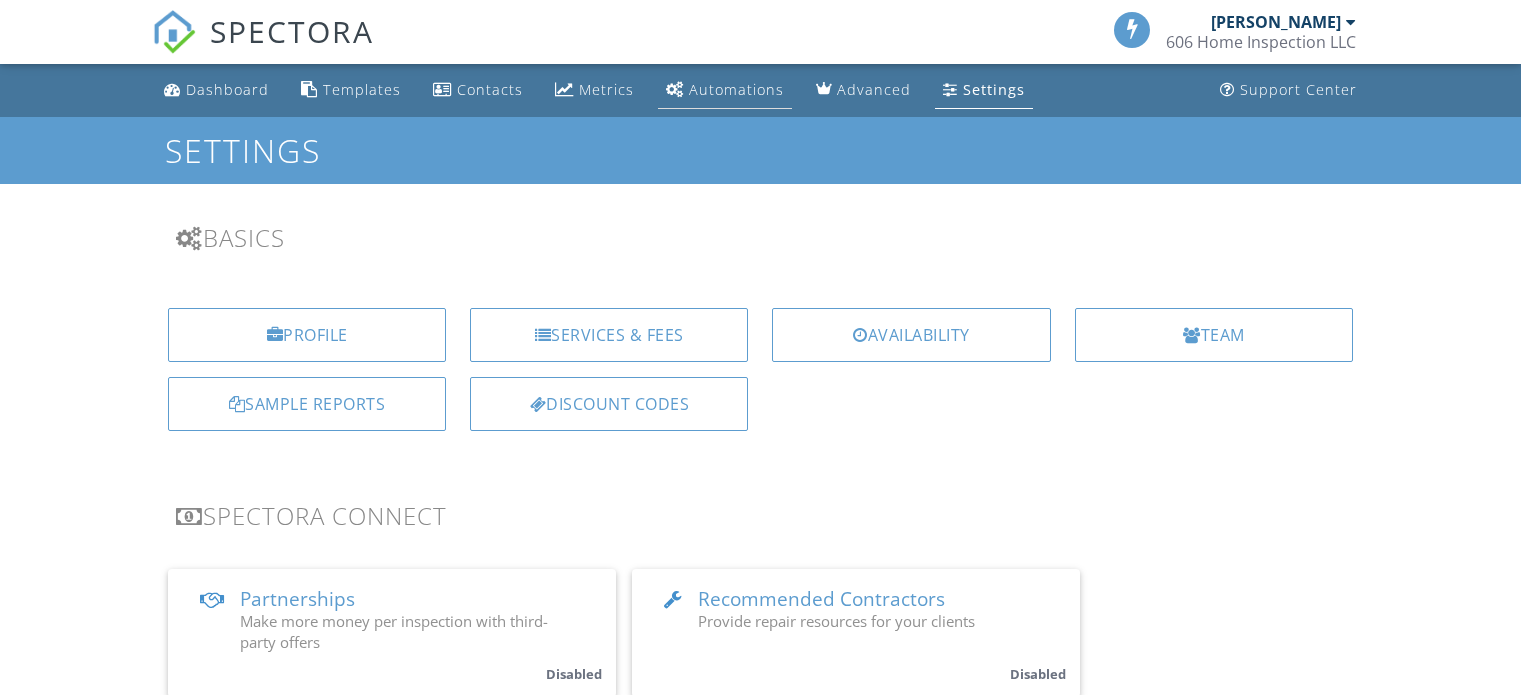 scroll, scrollTop: 0, scrollLeft: 0, axis: both 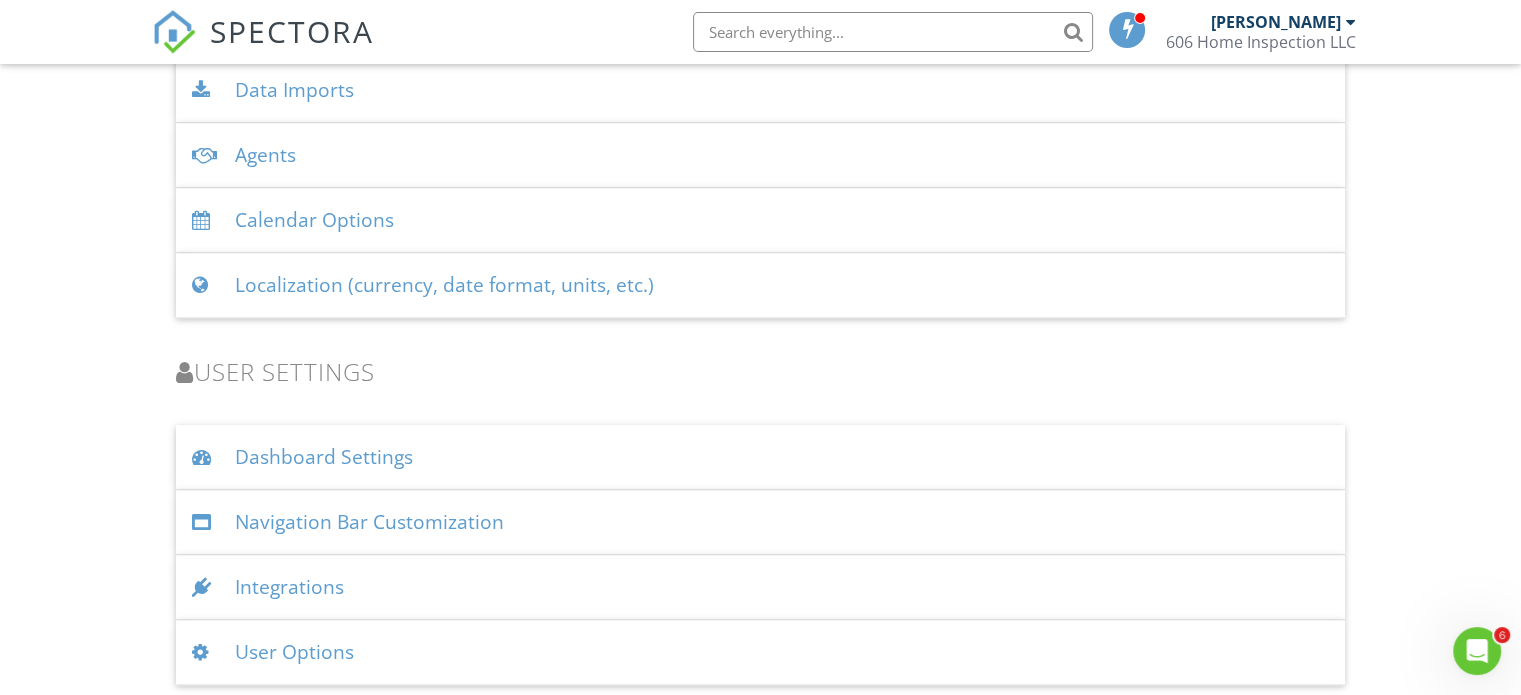 click on "User Options" at bounding box center (760, 652) 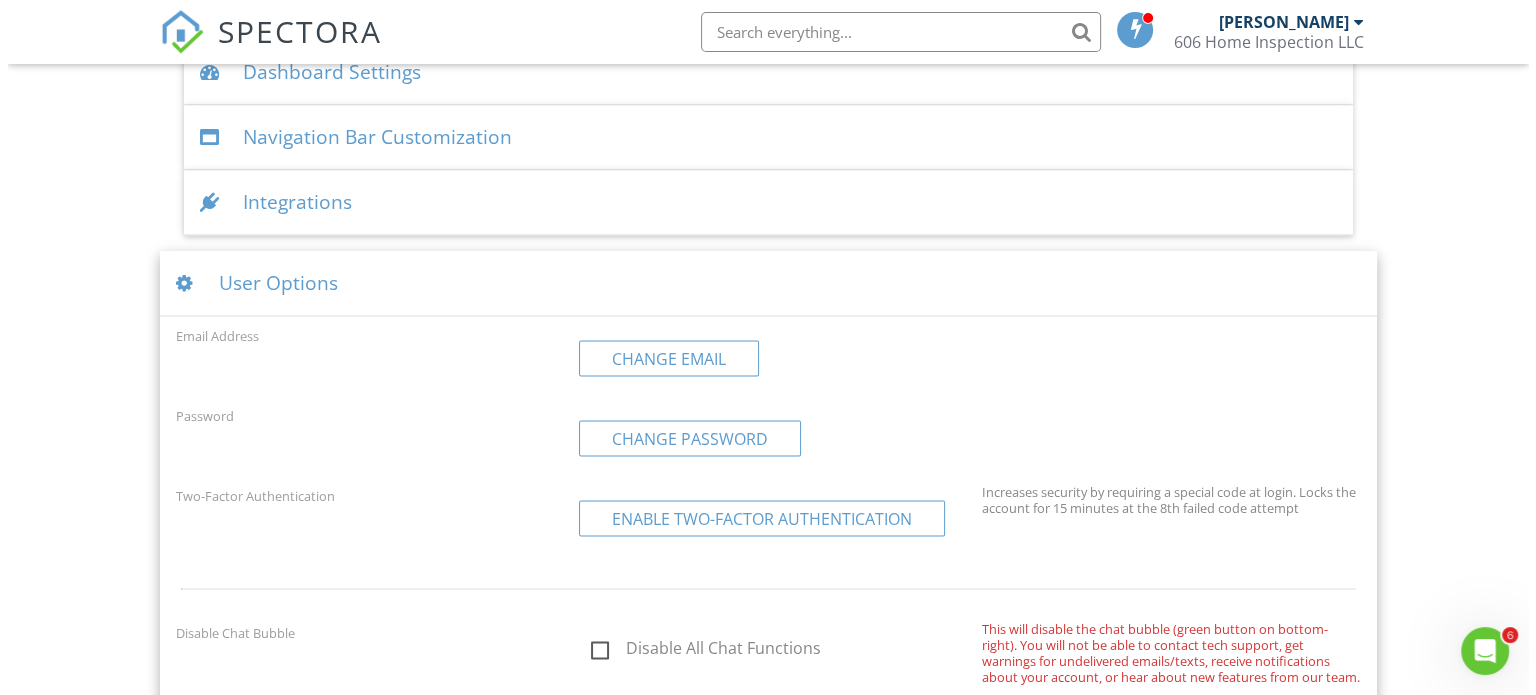 scroll, scrollTop: 3140, scrollLeft: 0, axis: vertical 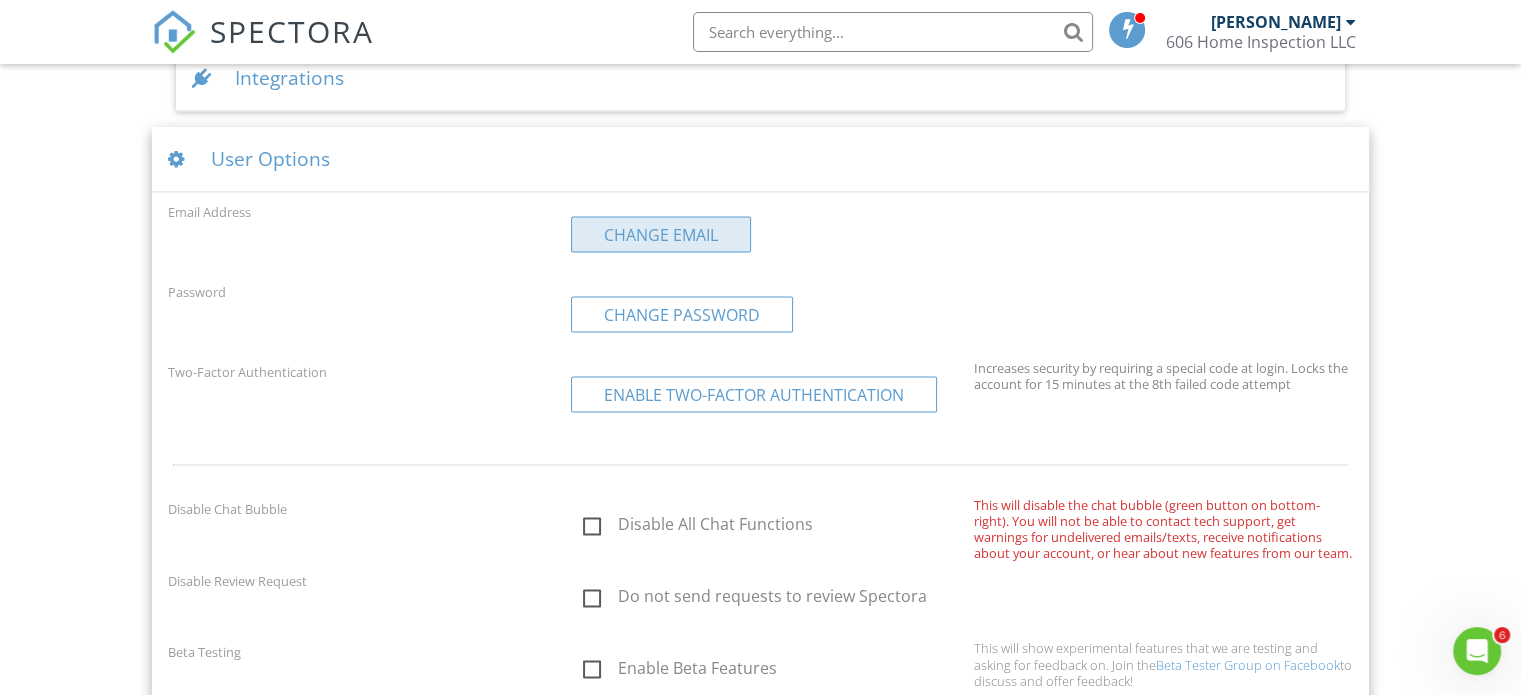 click on "Change Email" at bounding box center (661, 234) 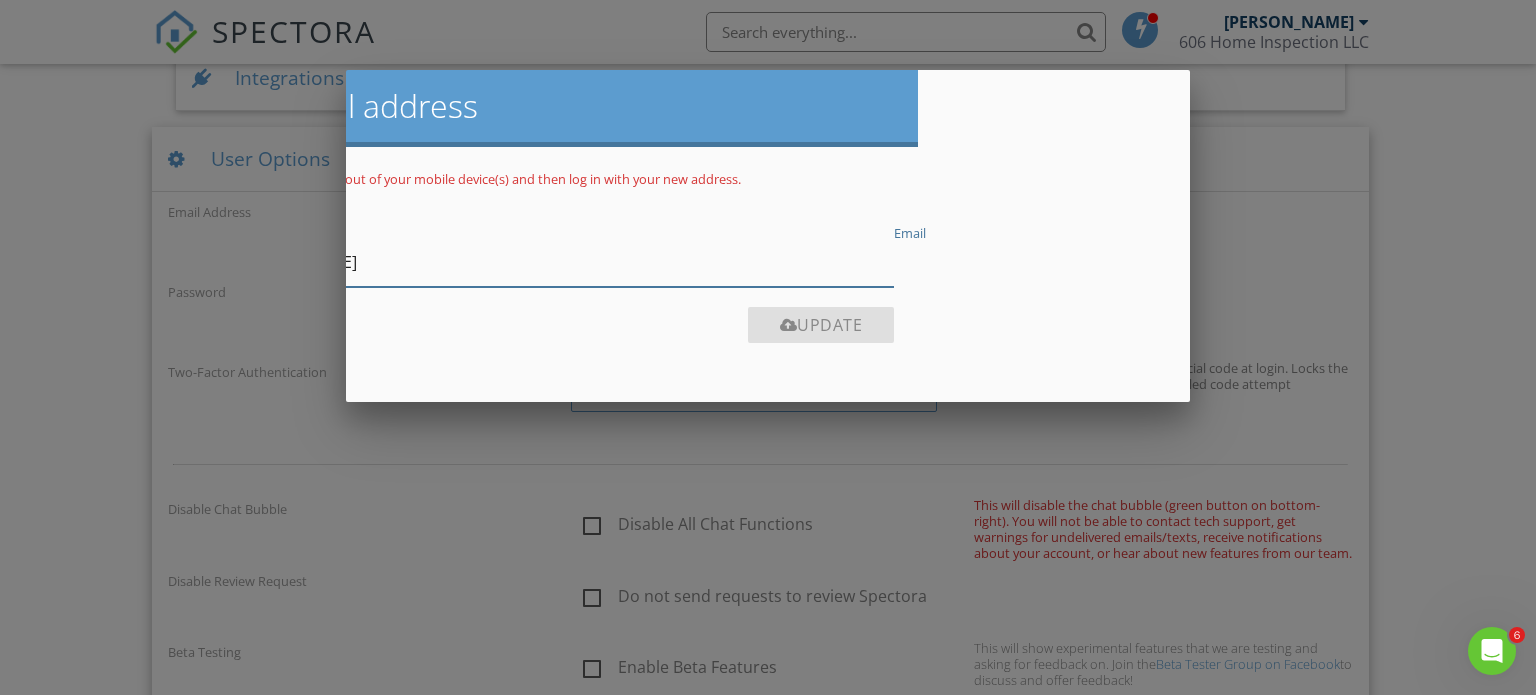 scroll, scrollTop: 0, scrollLeft: 0, axis: both 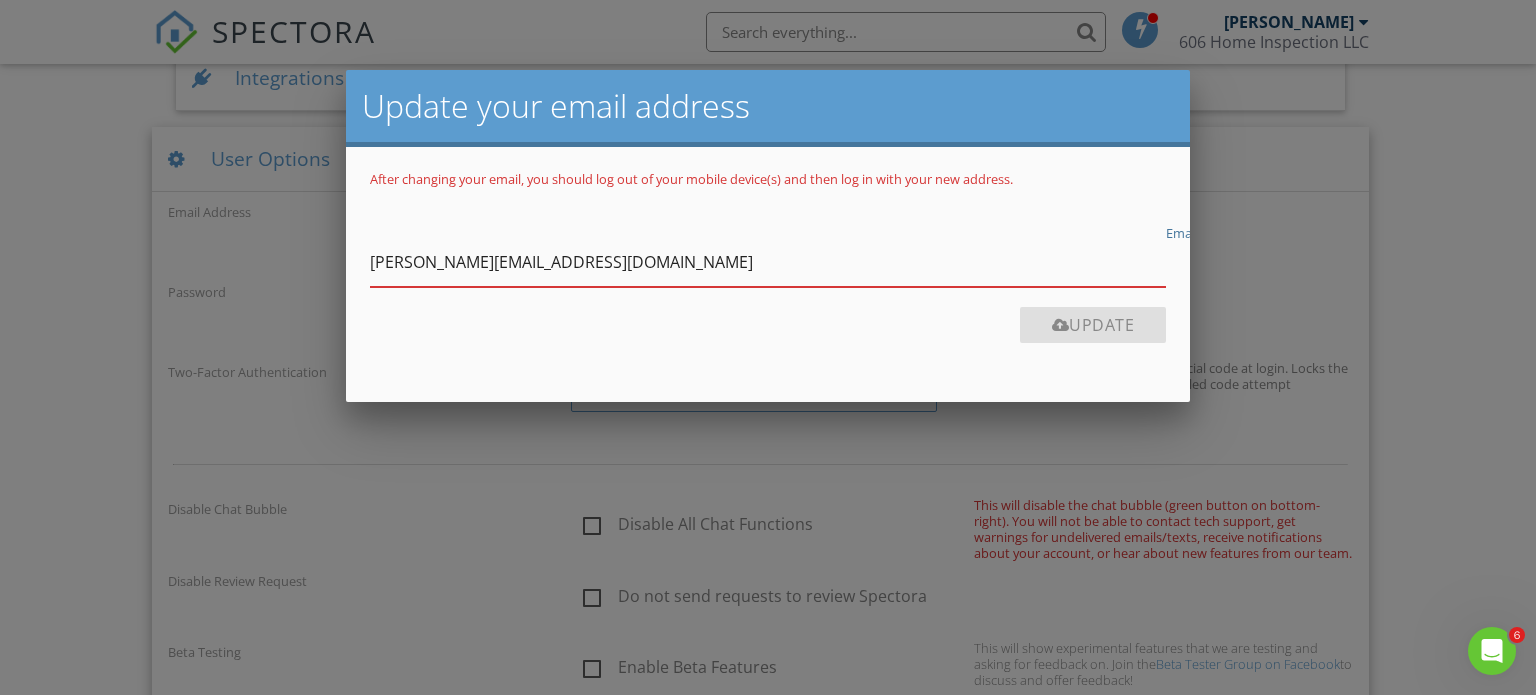click on "george@606homeinspections.com" at bounding box center [768, 262] 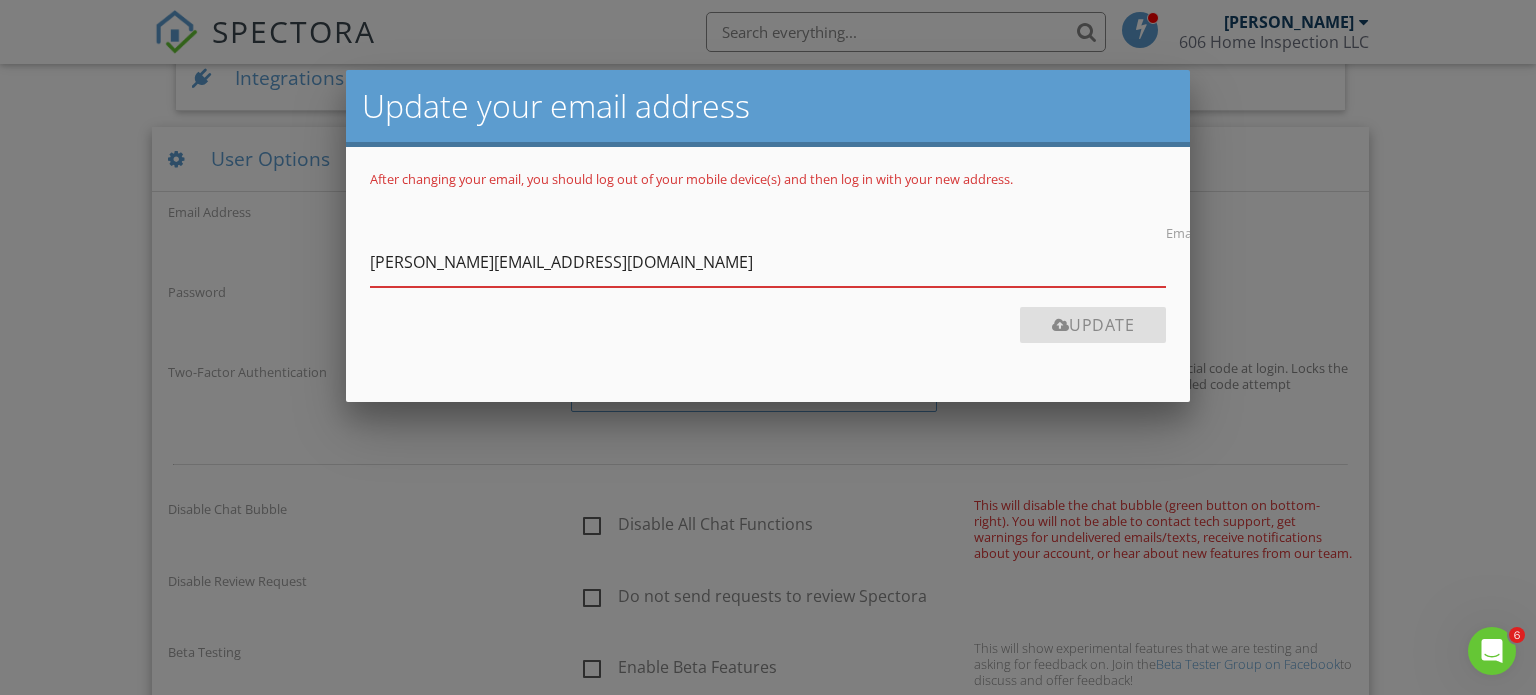 click on "Update" at bounding box center (768, 332) 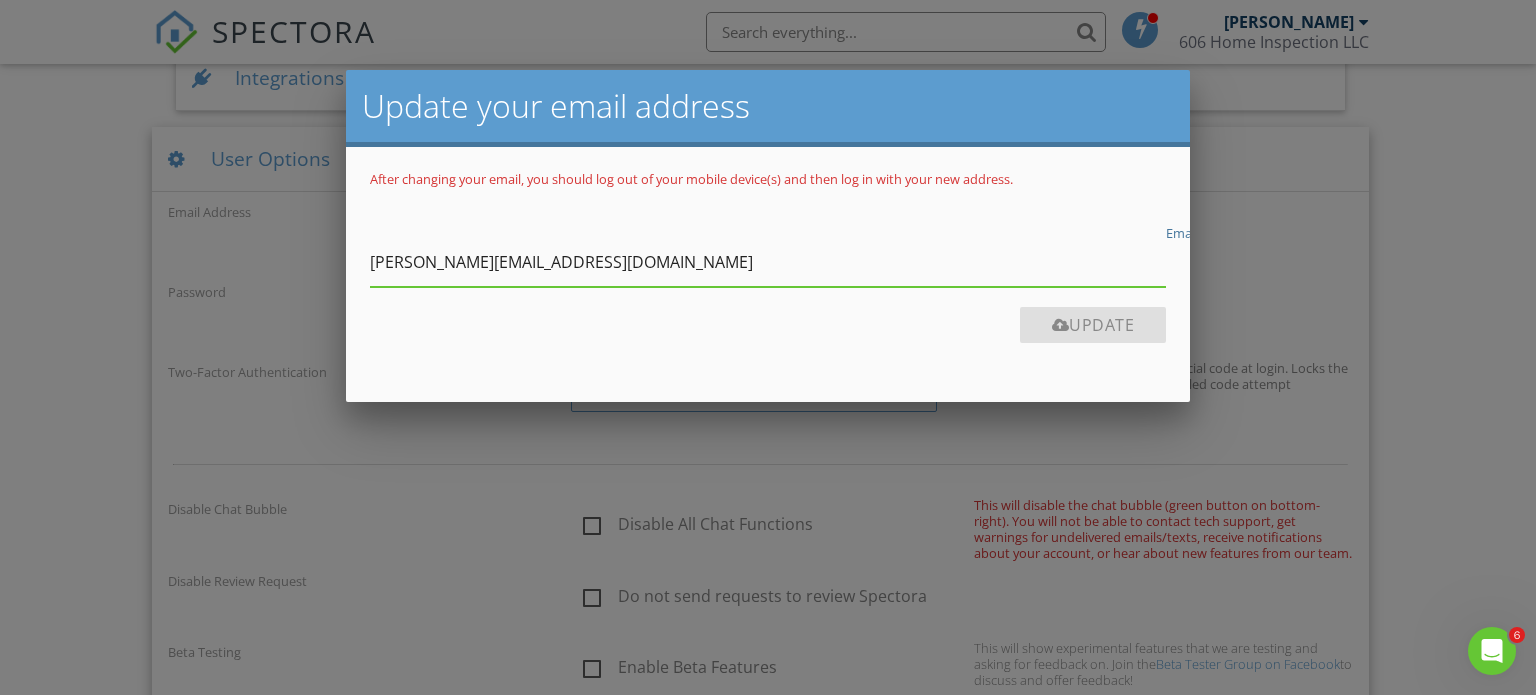 click on "George@606homeinspections.com" at bounding box center [768, 262] 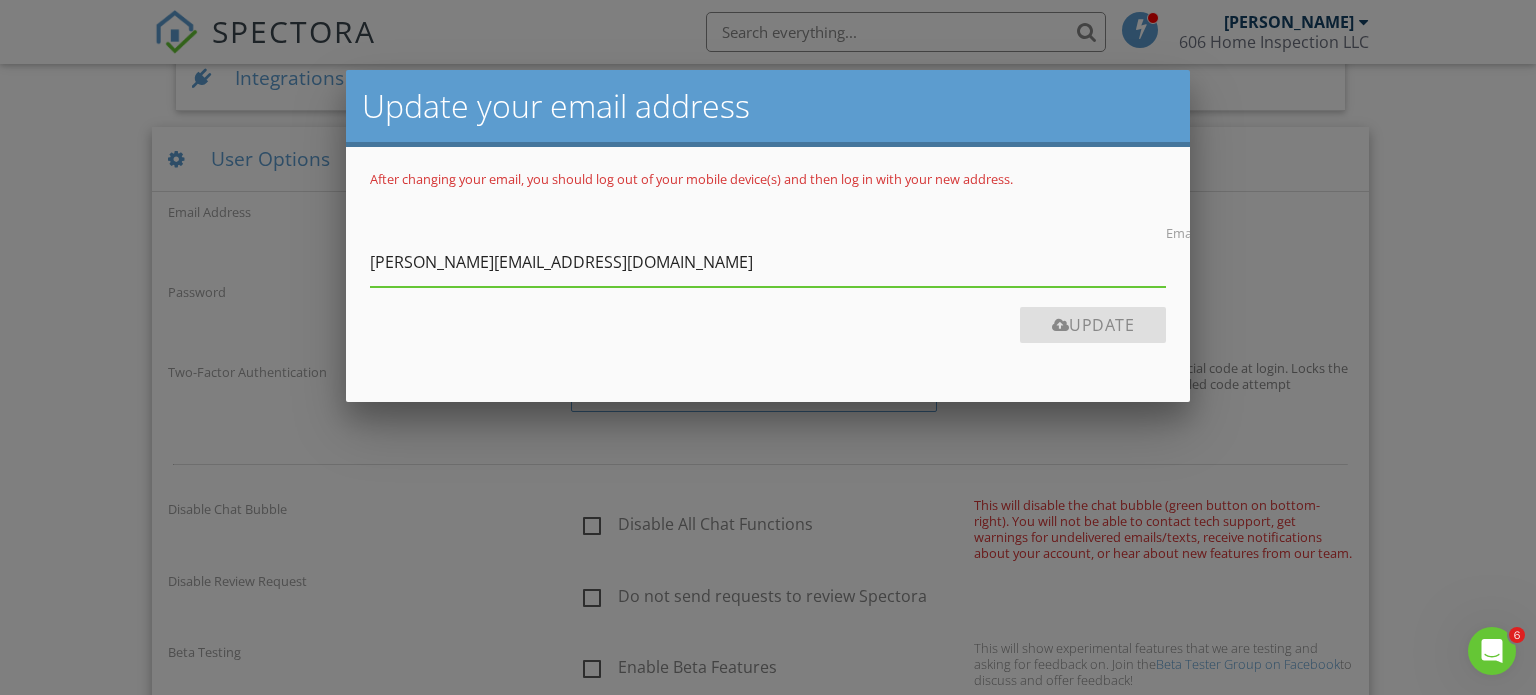 click on "After changing your email, you should log out of your mobile device(s) and then log in with your new address.
George@606homeinspections.com
Email
Update" at bounding box center [768, 274] 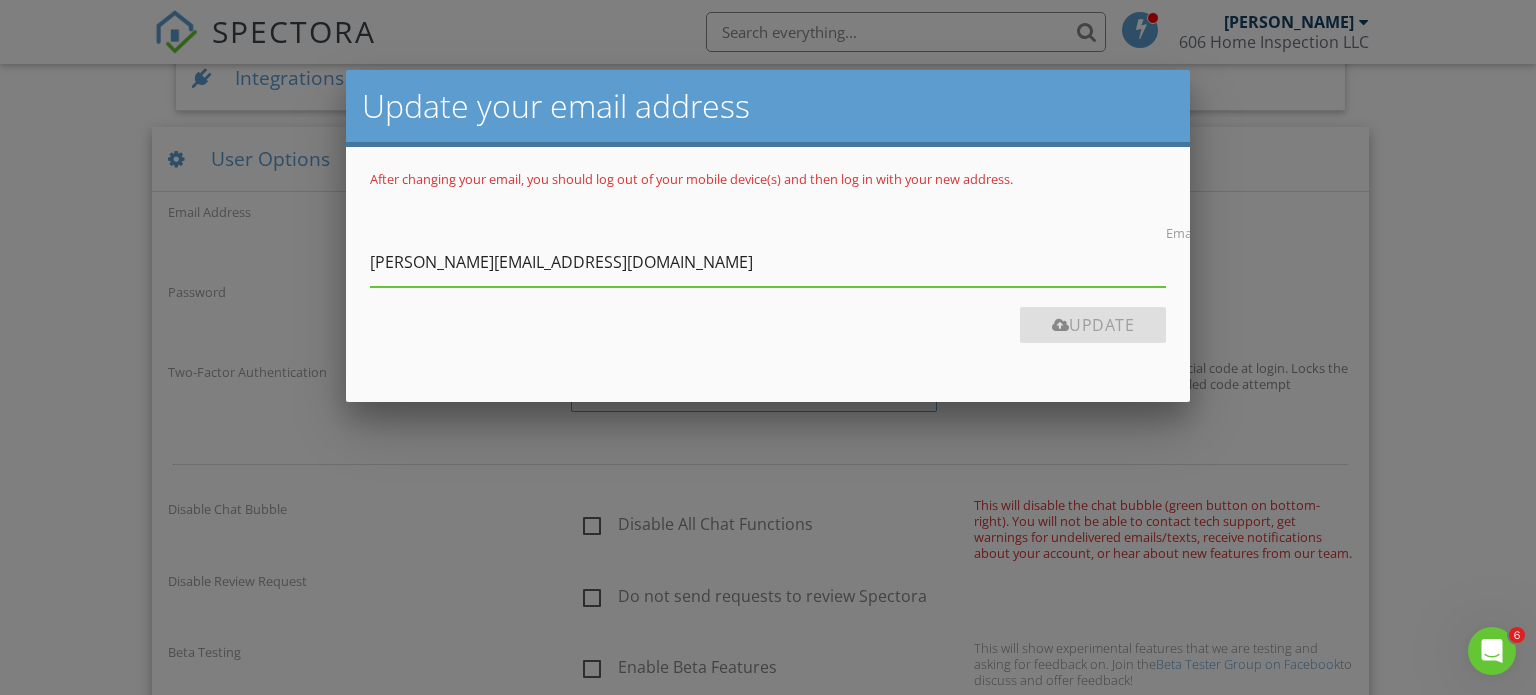 click on "Update" at bounding box center (1093, 325) 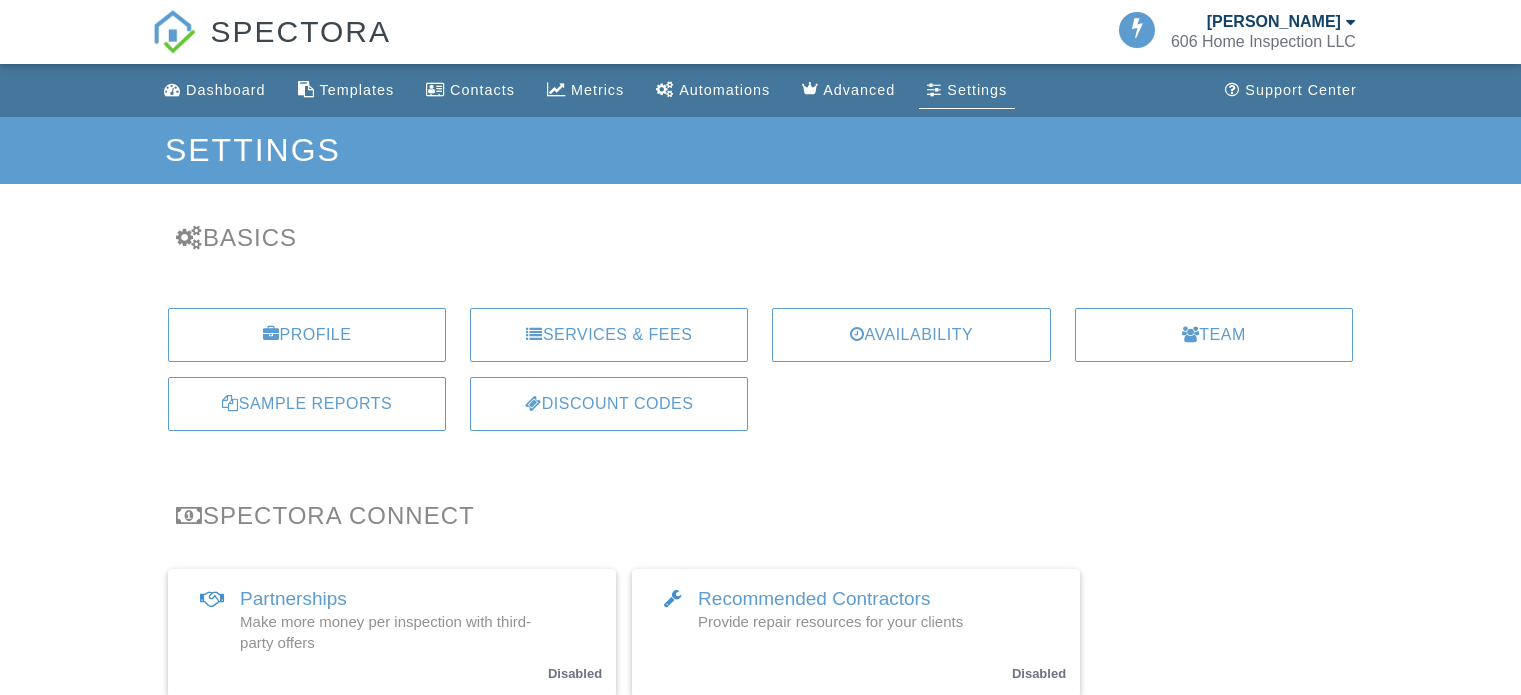scroll, scrollTop: 0, scrollLeft: 0, axis: both 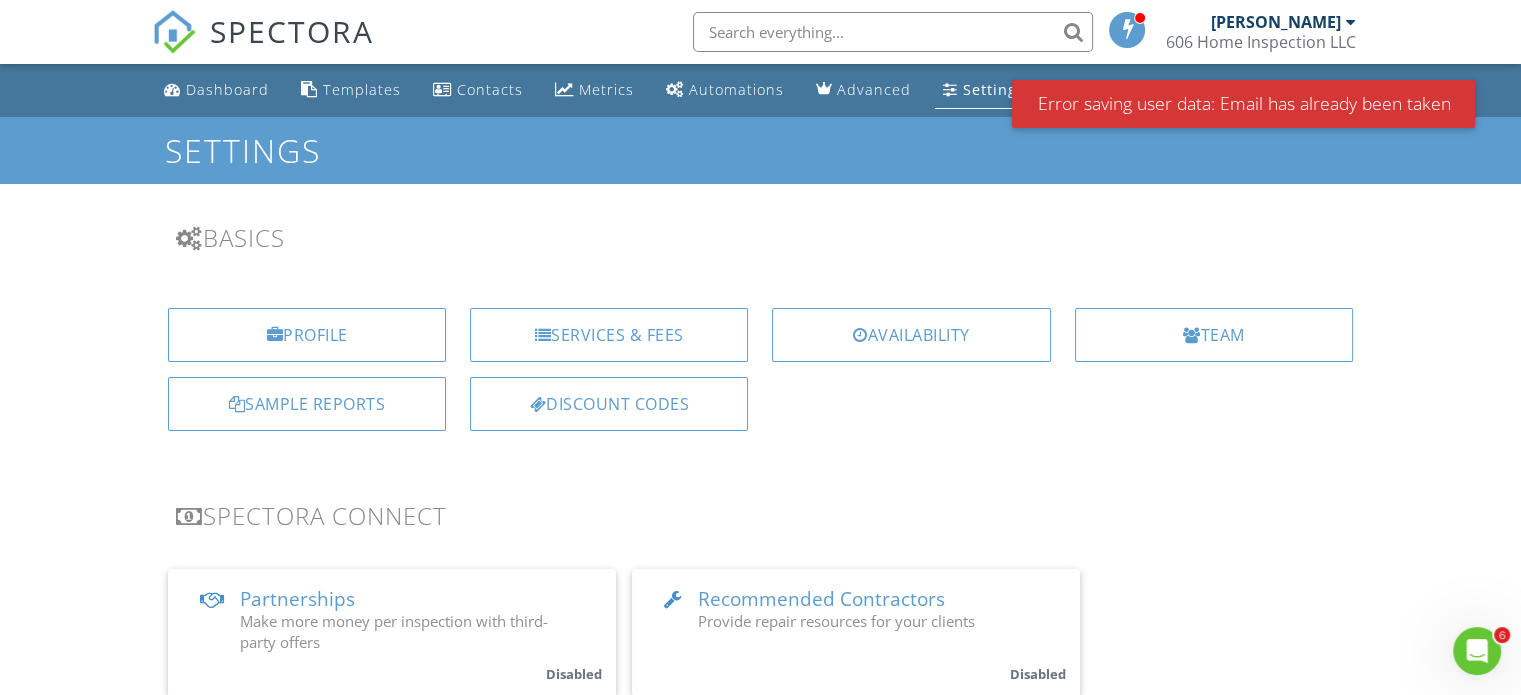 click on "Error saving user data: Email has already been taken" at bounding box center [1243, 104] 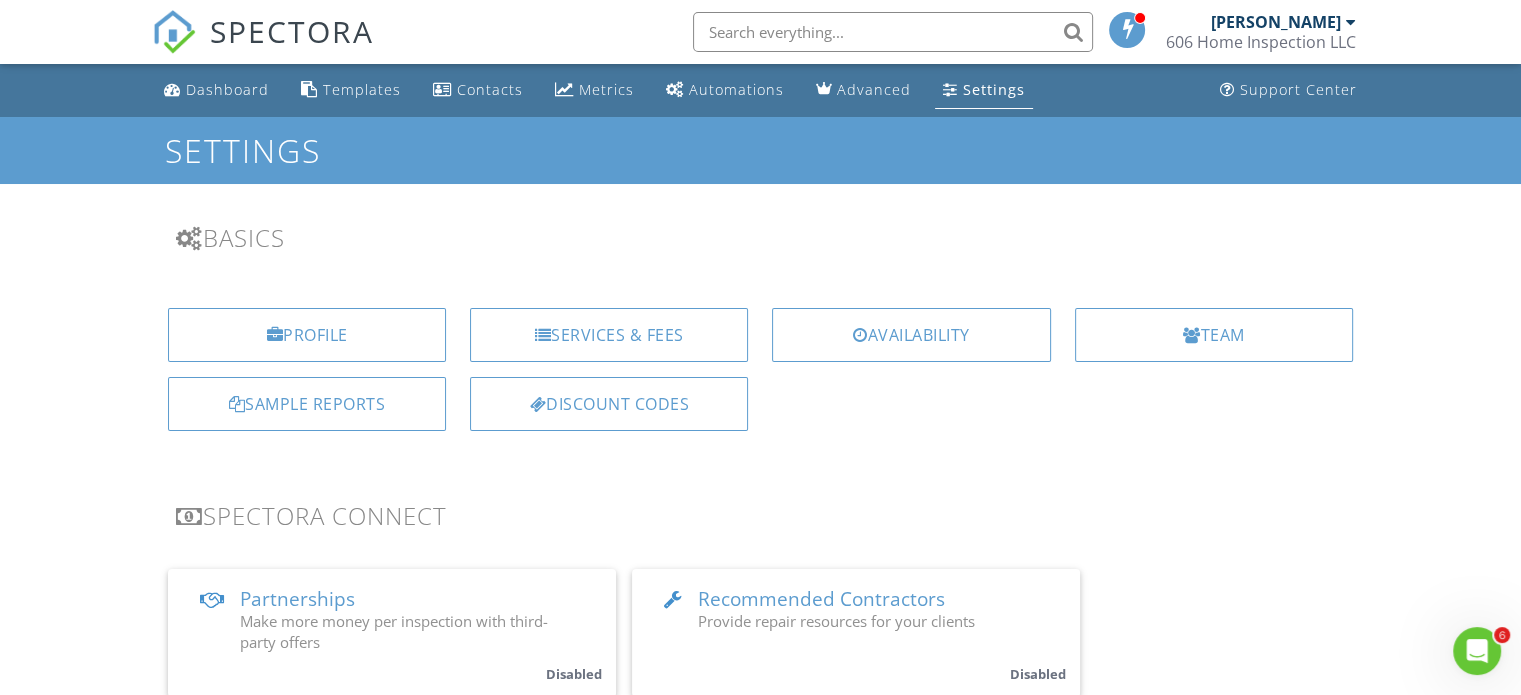 click on "[PERSON_NAME]" at bounding box center [1276, 22] 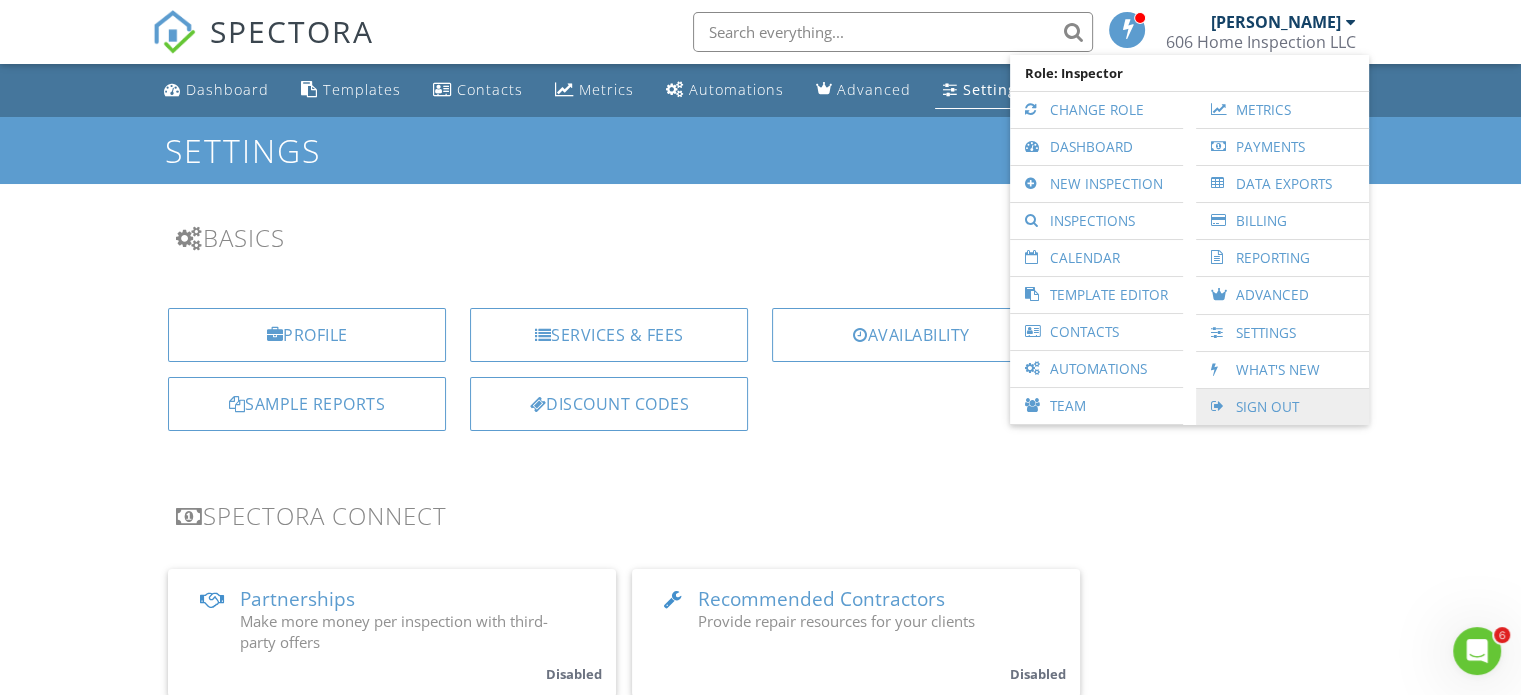 click on "Sign Out" at bounding box center (1282, 407) 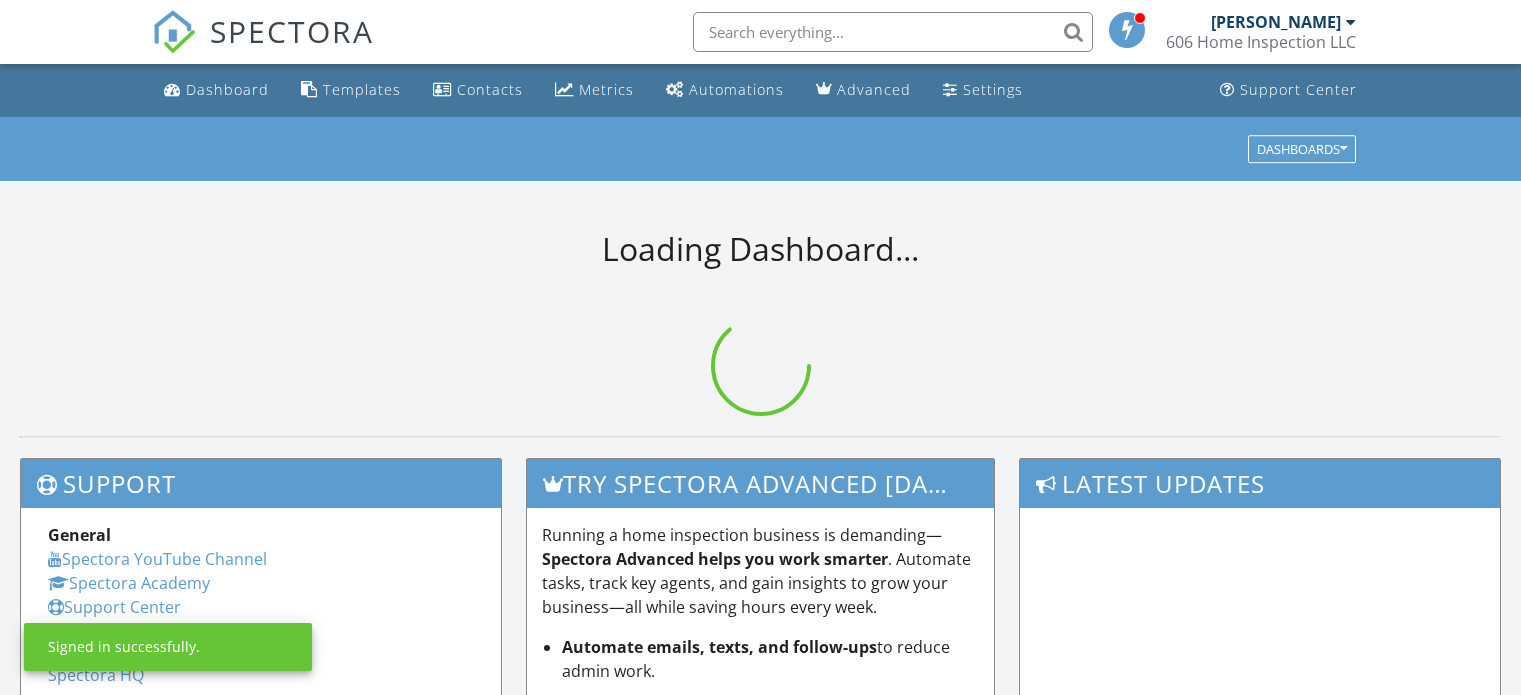 scroll, scrollTop: 0, scrollLeft: 0, axis: both 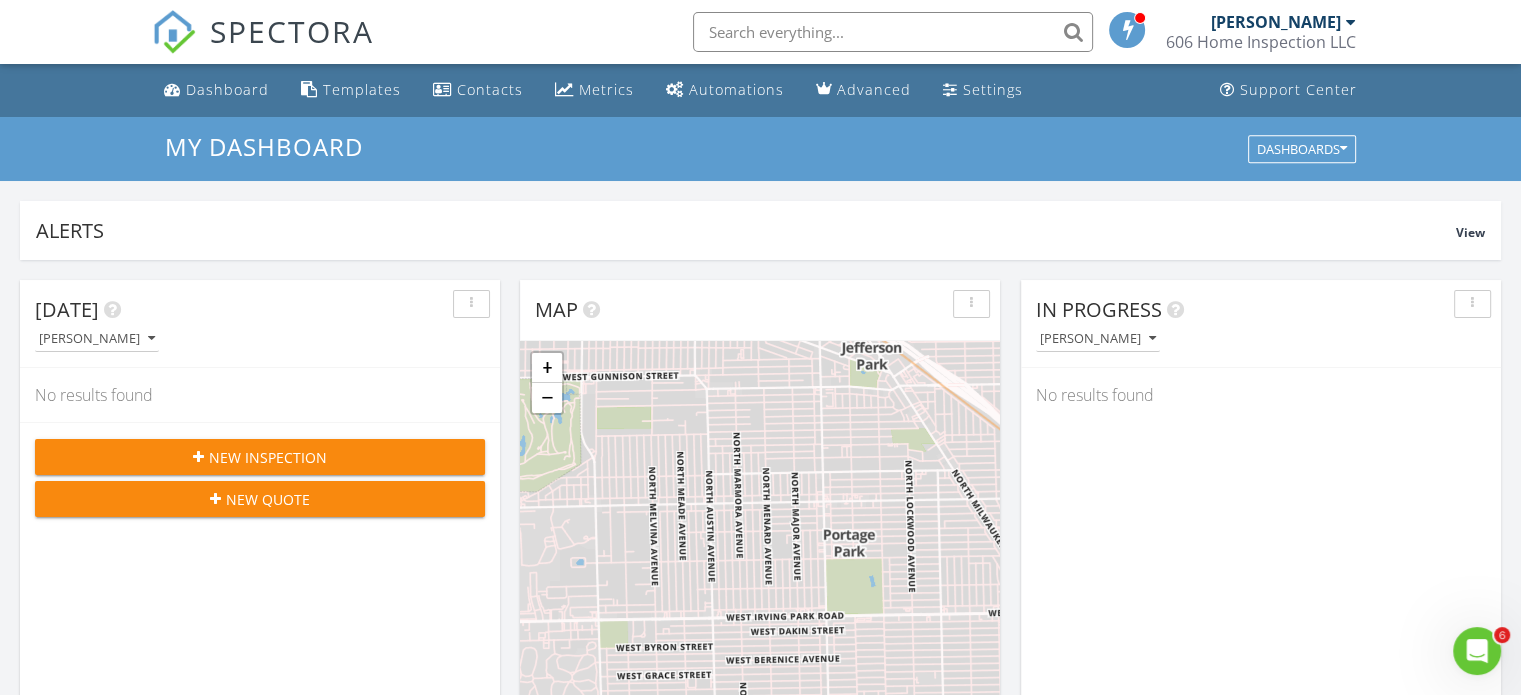 click on "[PERSON_NAME]" at bounding box center (1276, 22) 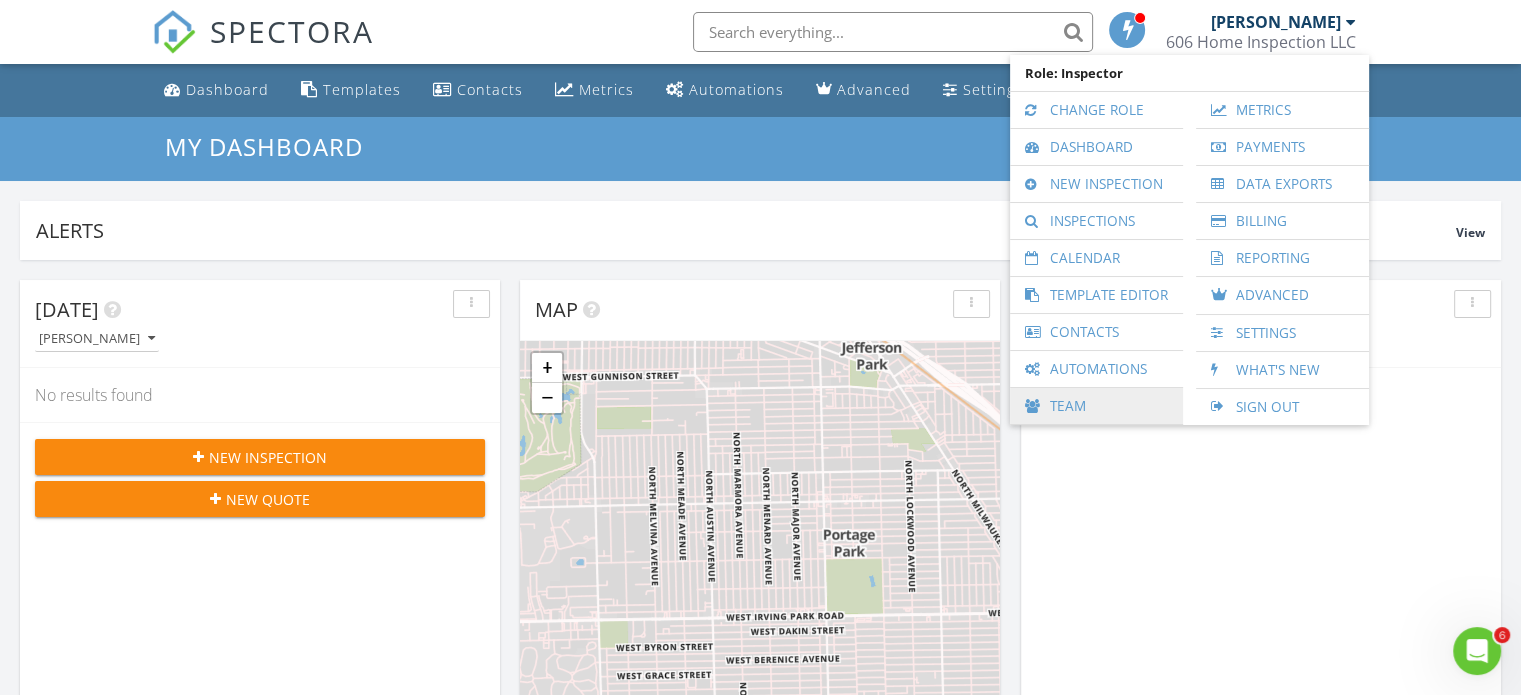 click on "Team" at bounding box center [1096, 406] 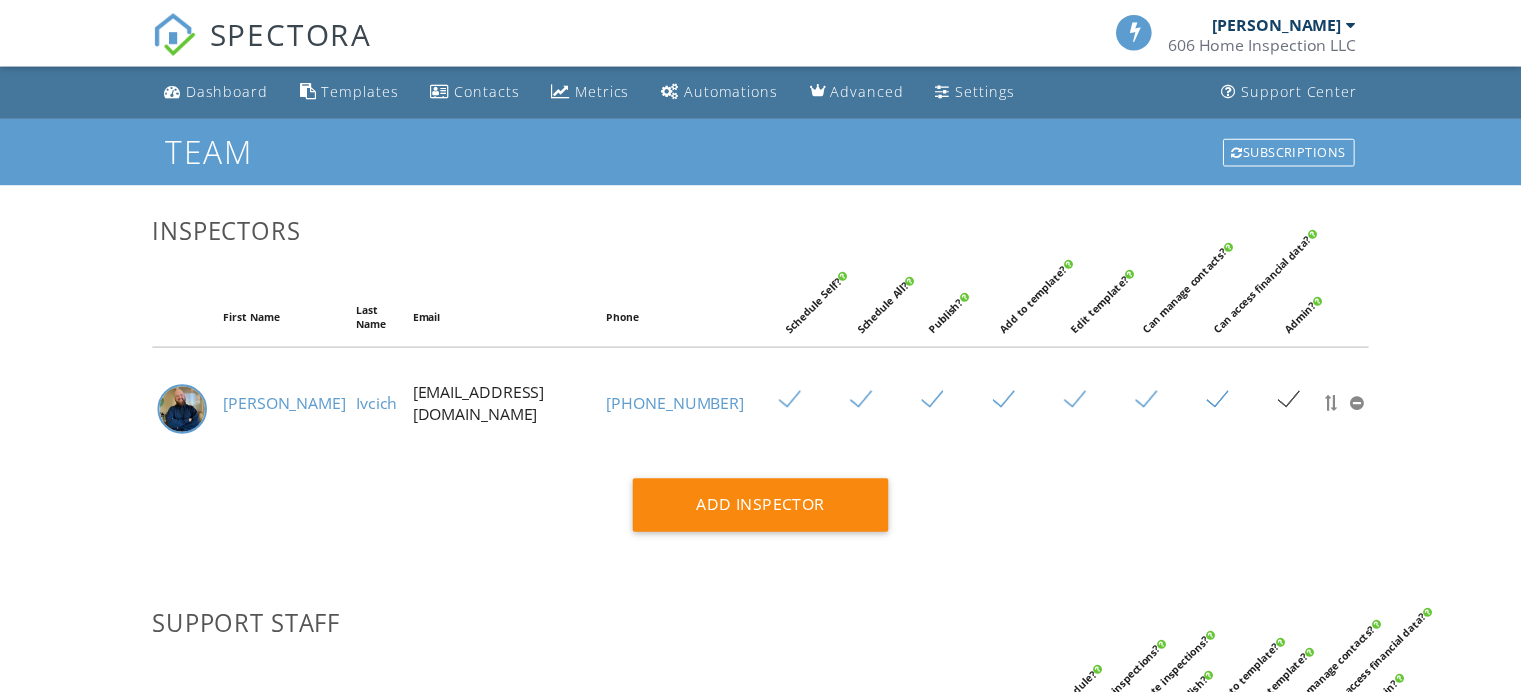 scroll, scrollTop: 0, scrollLeft: 0, axis: both 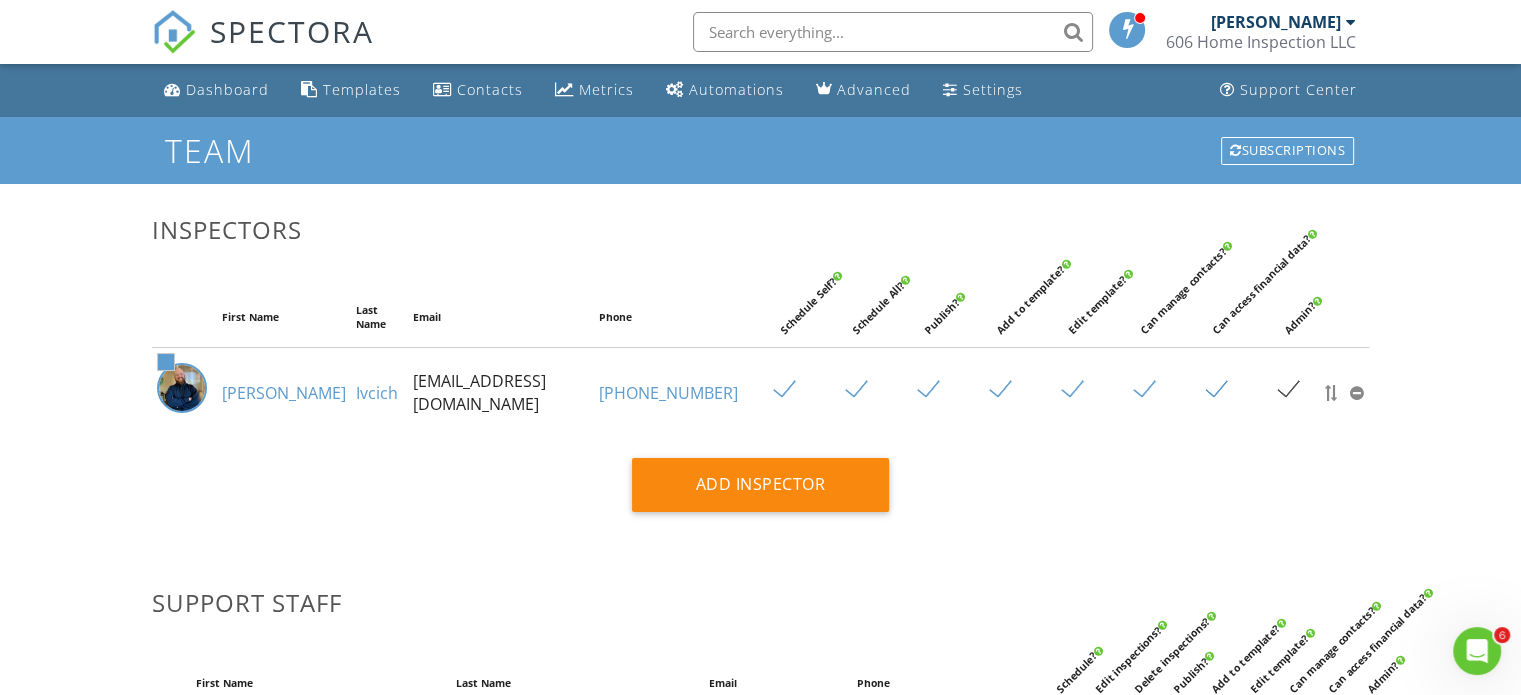 click on "[PERSON_NAME]" at bounding box center [284, 393] 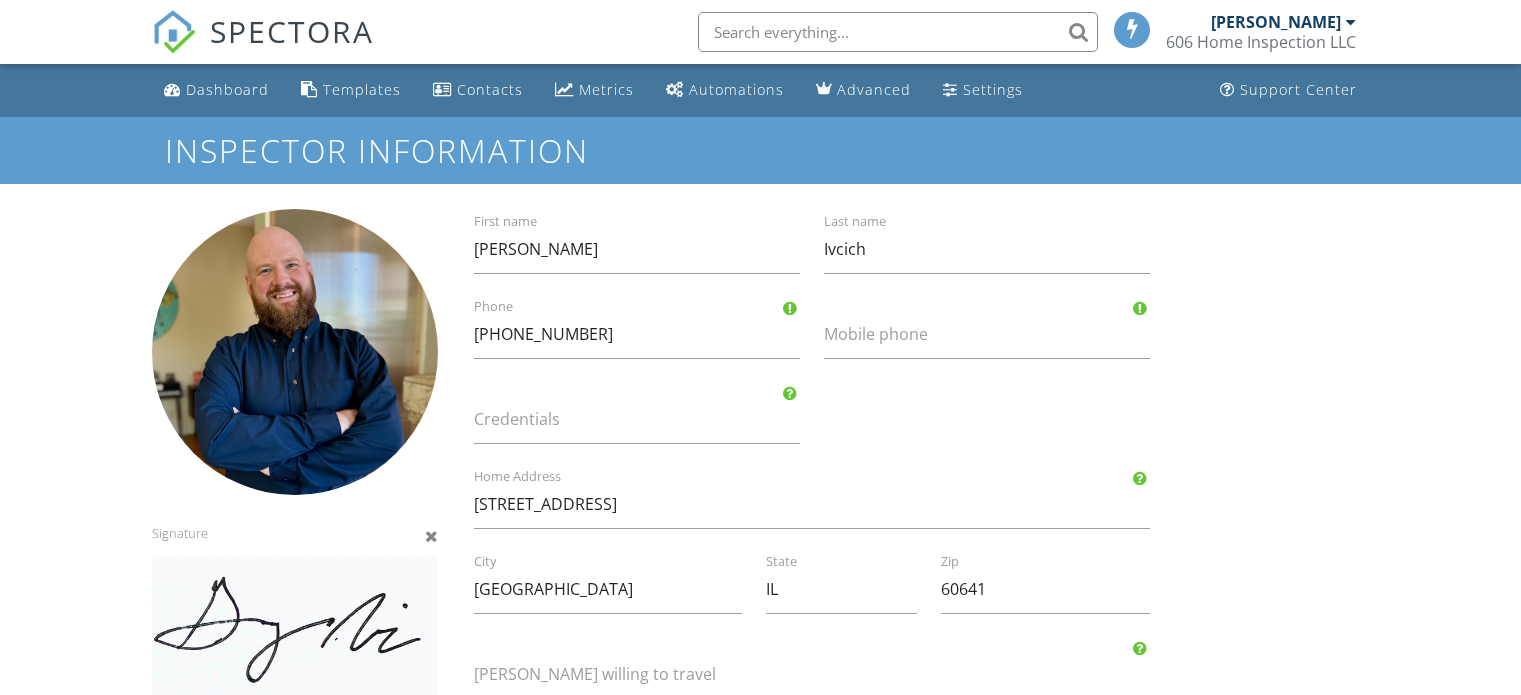 scroll, scrollTop: 0, scrollLeft: 0, axis: both 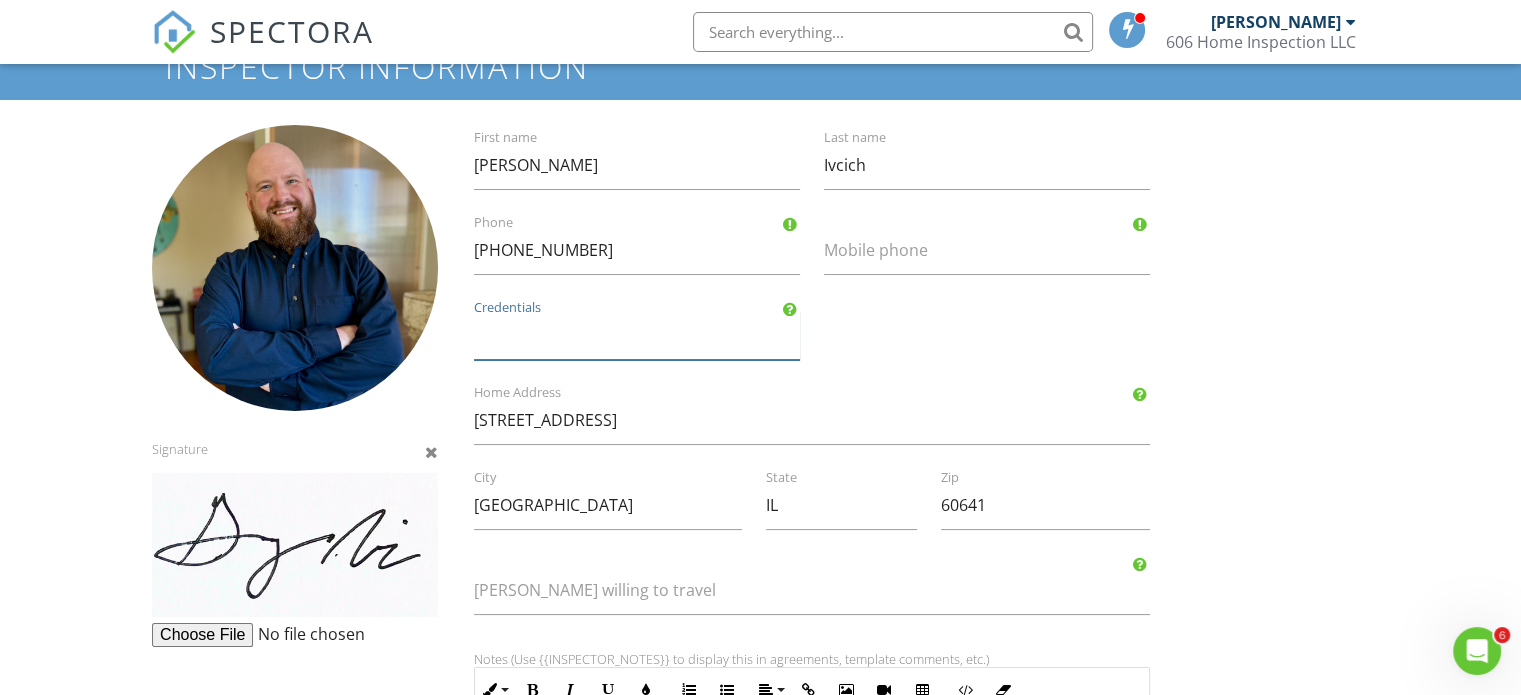 click on "Credentials" at bounding box center (637, 335) 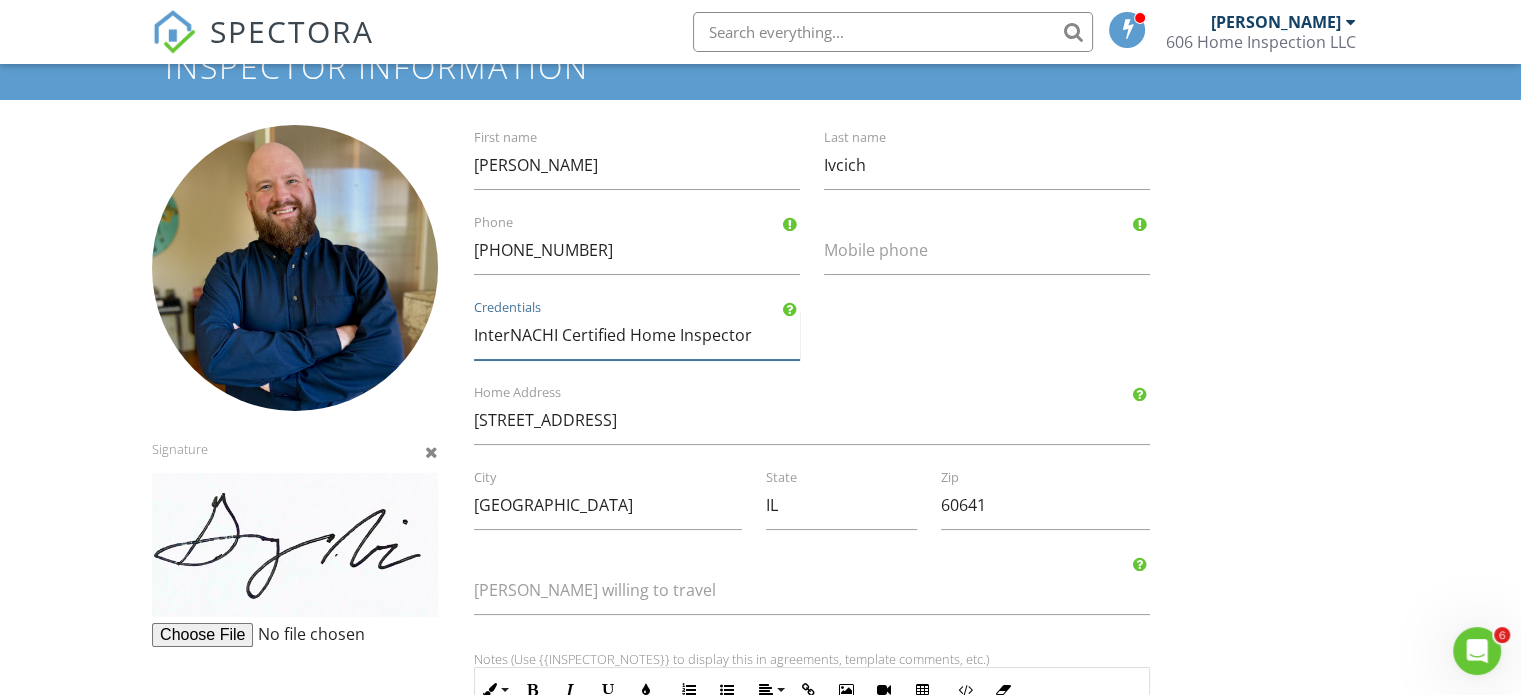 type on "InterNACHI Certified Home Inspector" 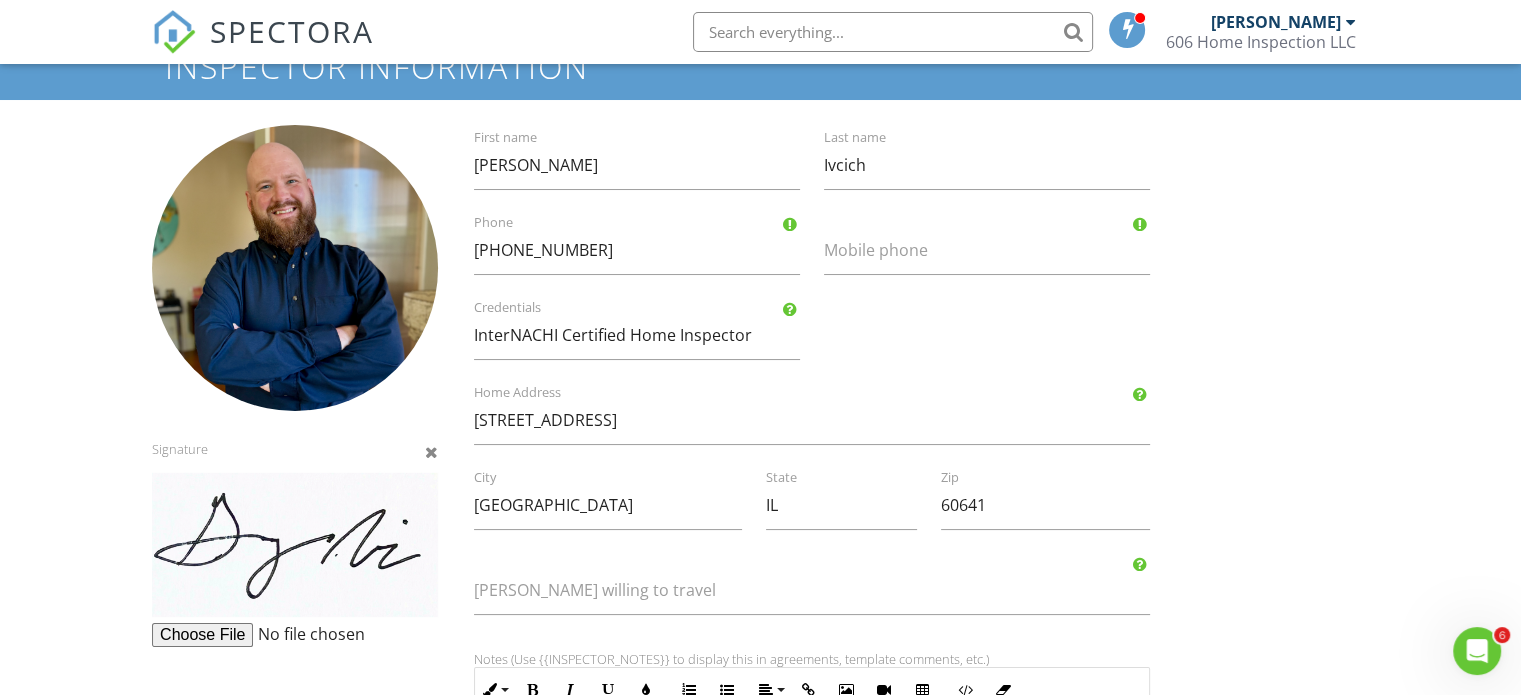 click on "Signature
[PERSON_NAME]
First name
[GEOGRAPHIC_DATA]
Last name
[PHONE_NUMBER]
Phone
Mobile phone
InterNACHI Certified Home Inspector
Credentials
[STREET_ADDRESS]
Home Address
[GEOGRAPHIC_DATA]
IL
State
60641
Zip
[PERSON_NAME] willing to travel
Notes (Use {{INSPECTOR_NOTES}} to display this in agreements, template comments, etc.)
Inline Style XLarge Large Normal Small Light Small/Light Bold Italic Underline Colors Ordered List Unordered List Align Align Left Align Center Align Right Align Justify Insert Link Insert Image Insert Video Insert Table Code View Clear Formatting
Save" at bounding box center (760, 581) 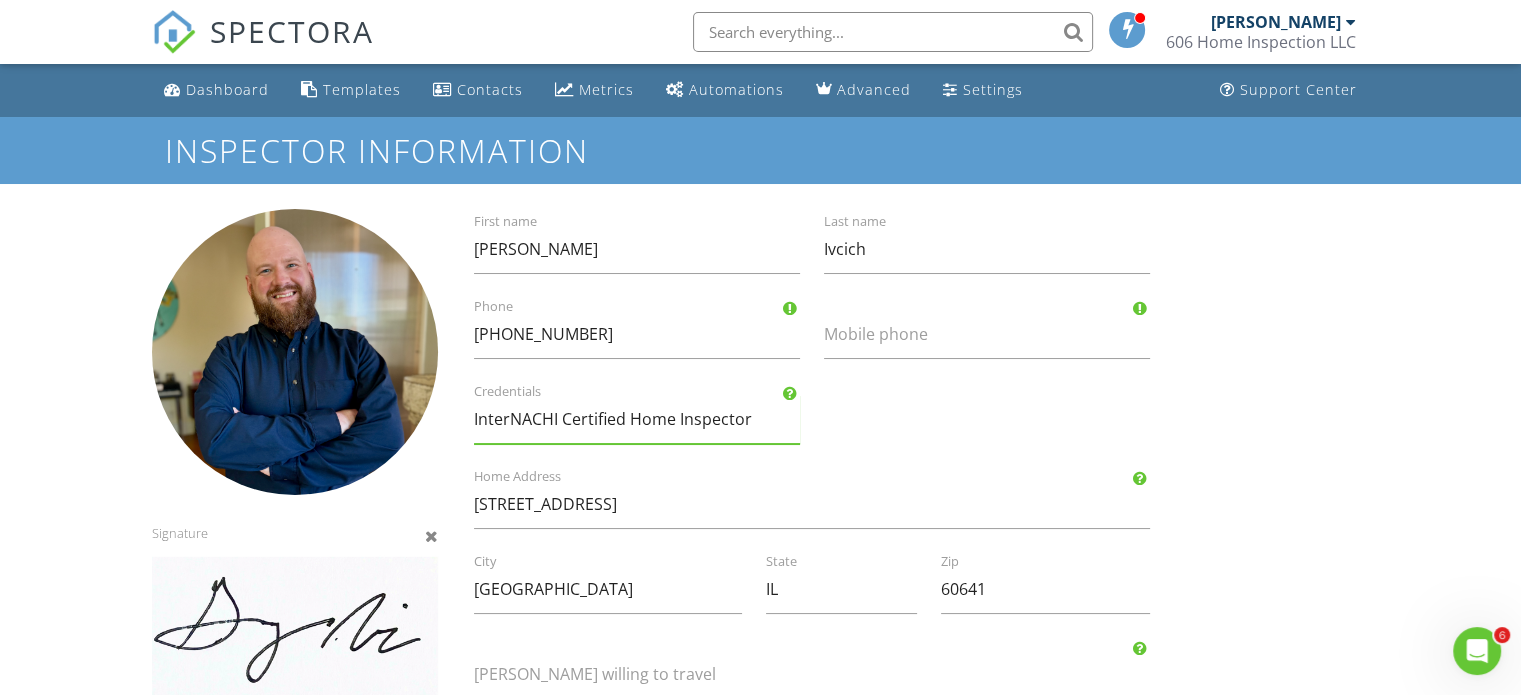 scroll, scrollTop: 445, scrollLeft: 0, axis: vertical 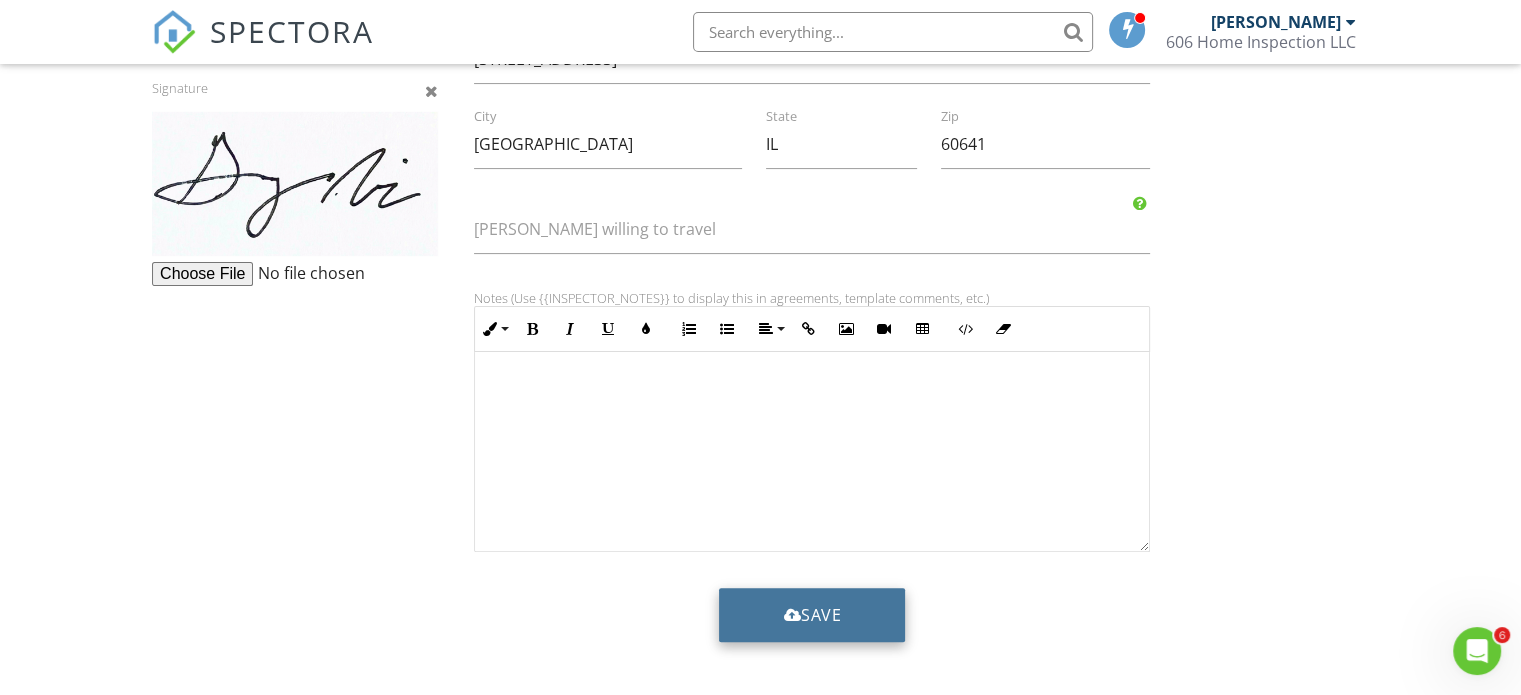 click on "Save" at bounding box center [812, 615] 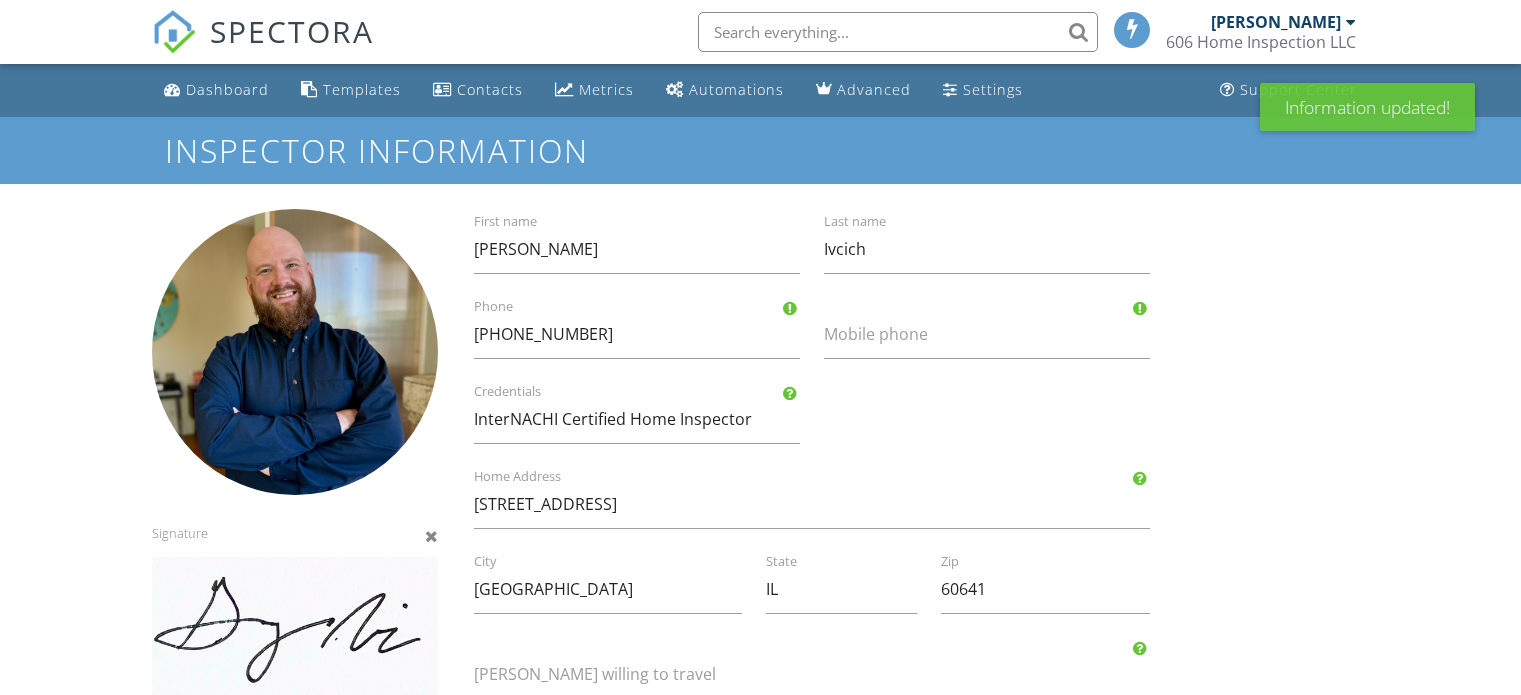 scroll, scrollTop: 0, scrollLeft: 0, axis: both 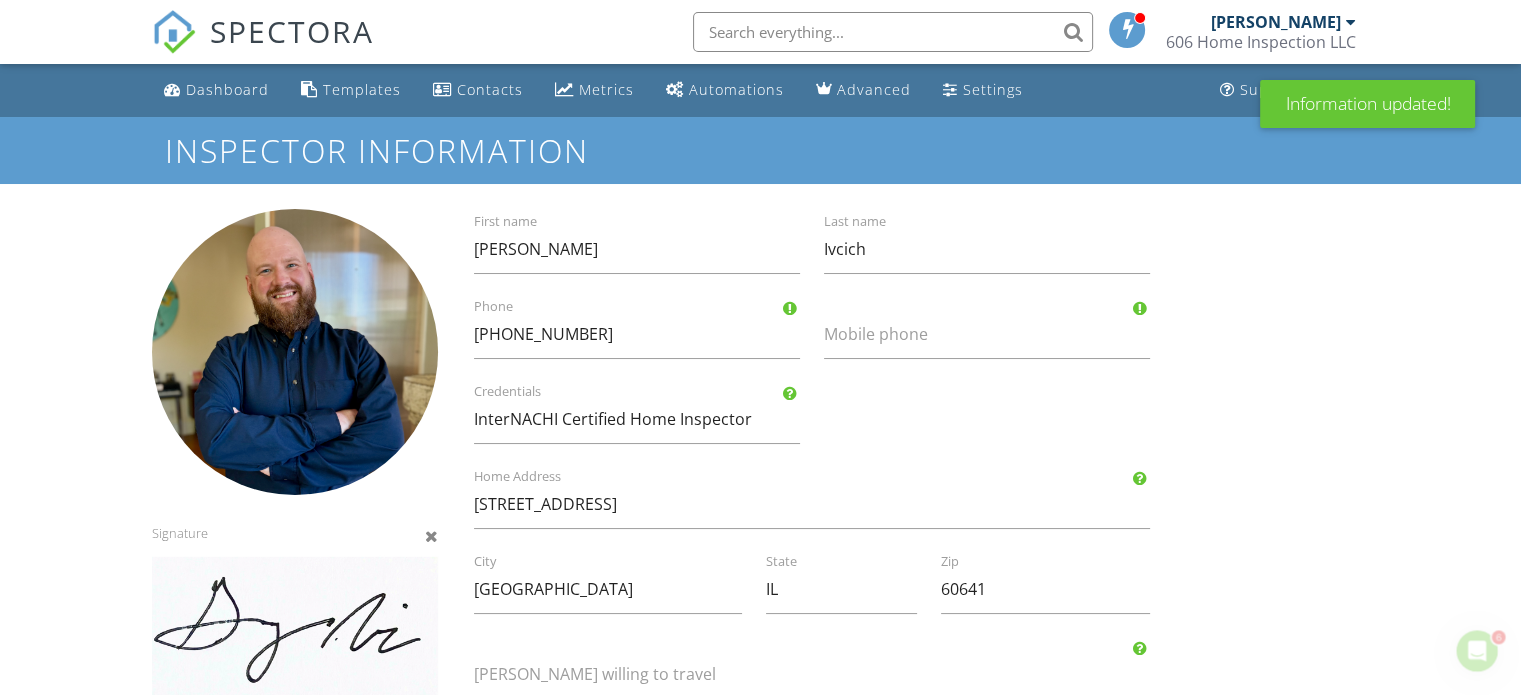 click on "[PERSON_NAME]" at bounding box center [1276, 22] 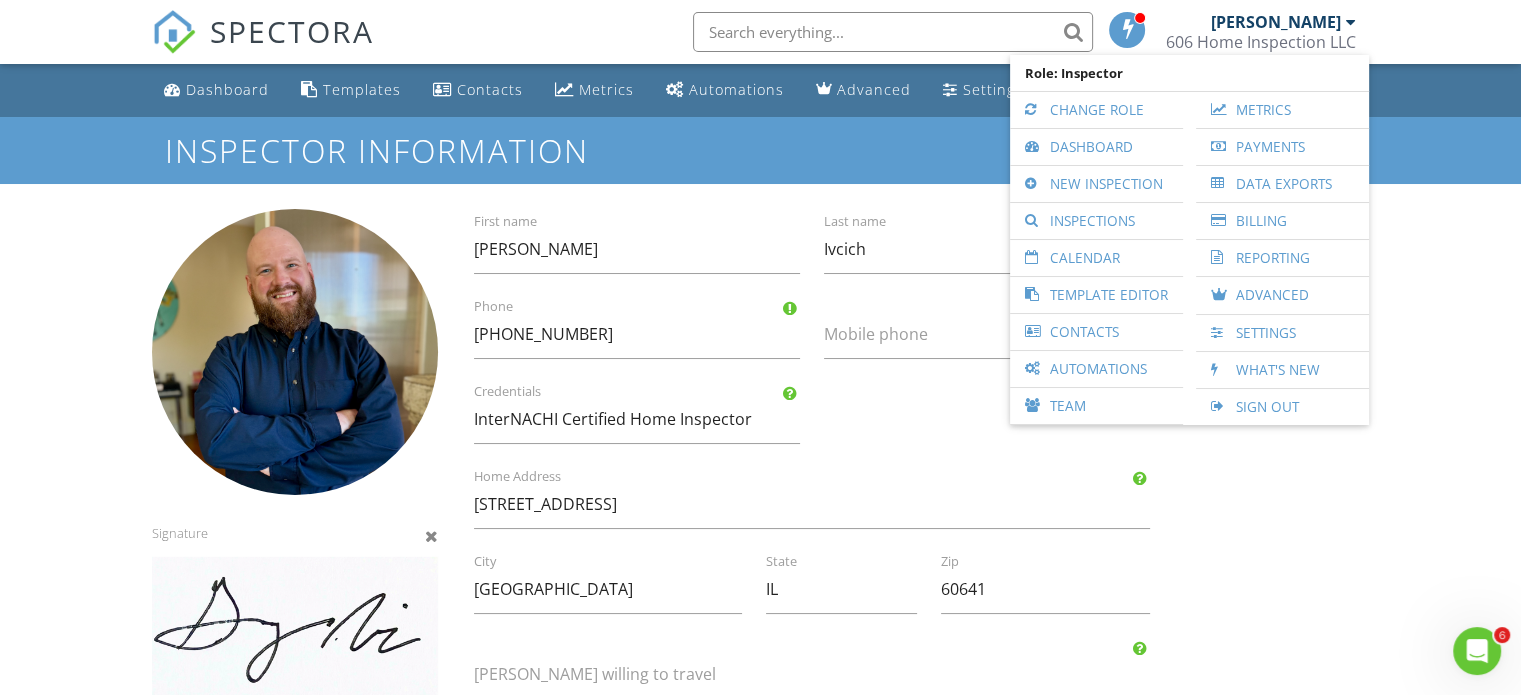 click on "Inspector Information" at bounding box center (760, 150) 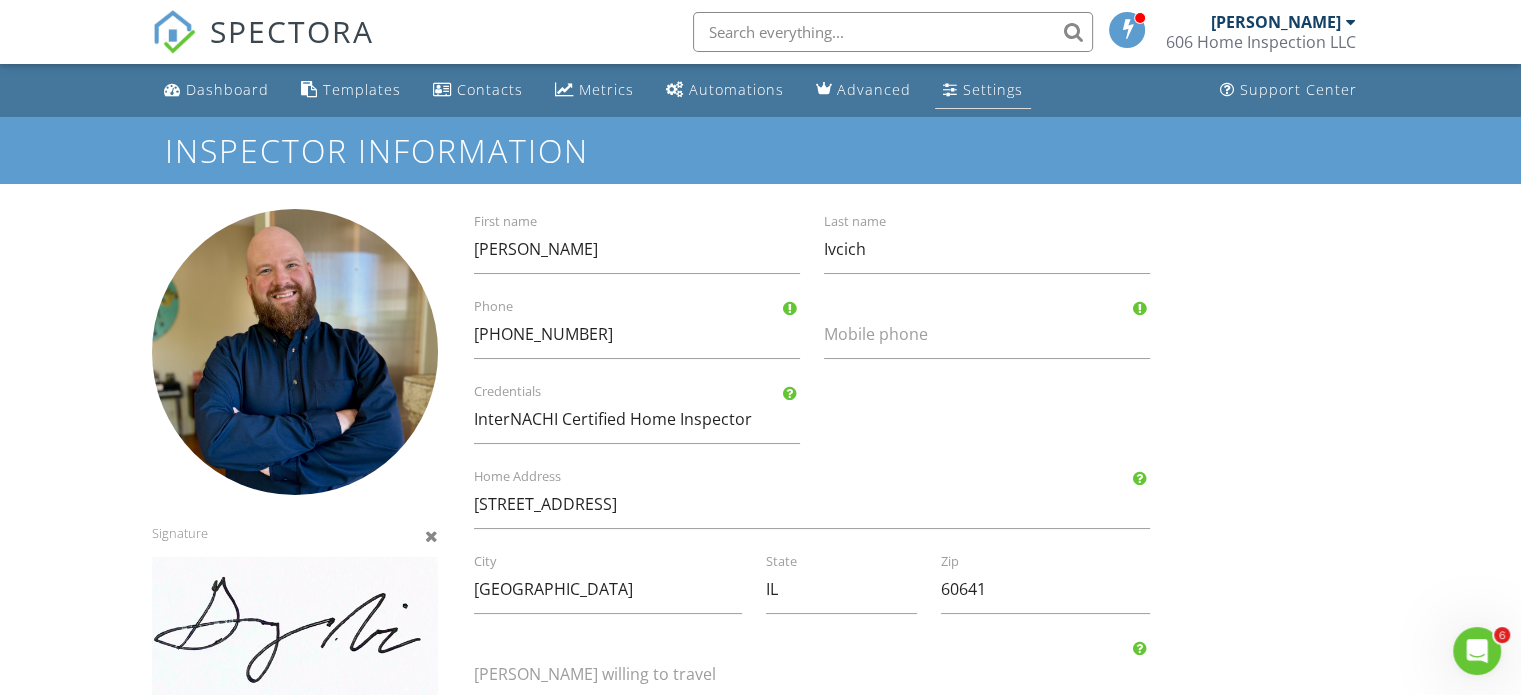 click on "Settings" at bounding box center (993, 89) 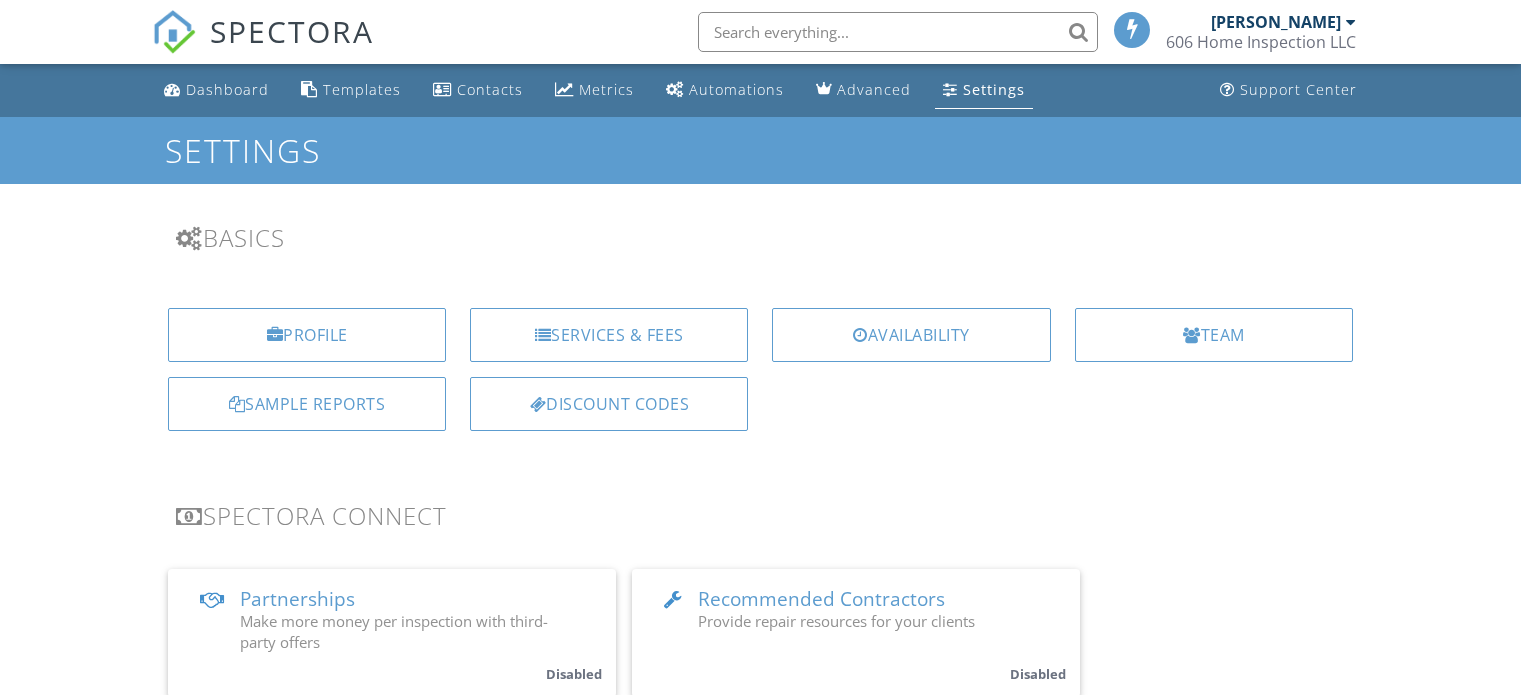 scroll, scrollTop: 0, scrollLeft: 0, axis: both 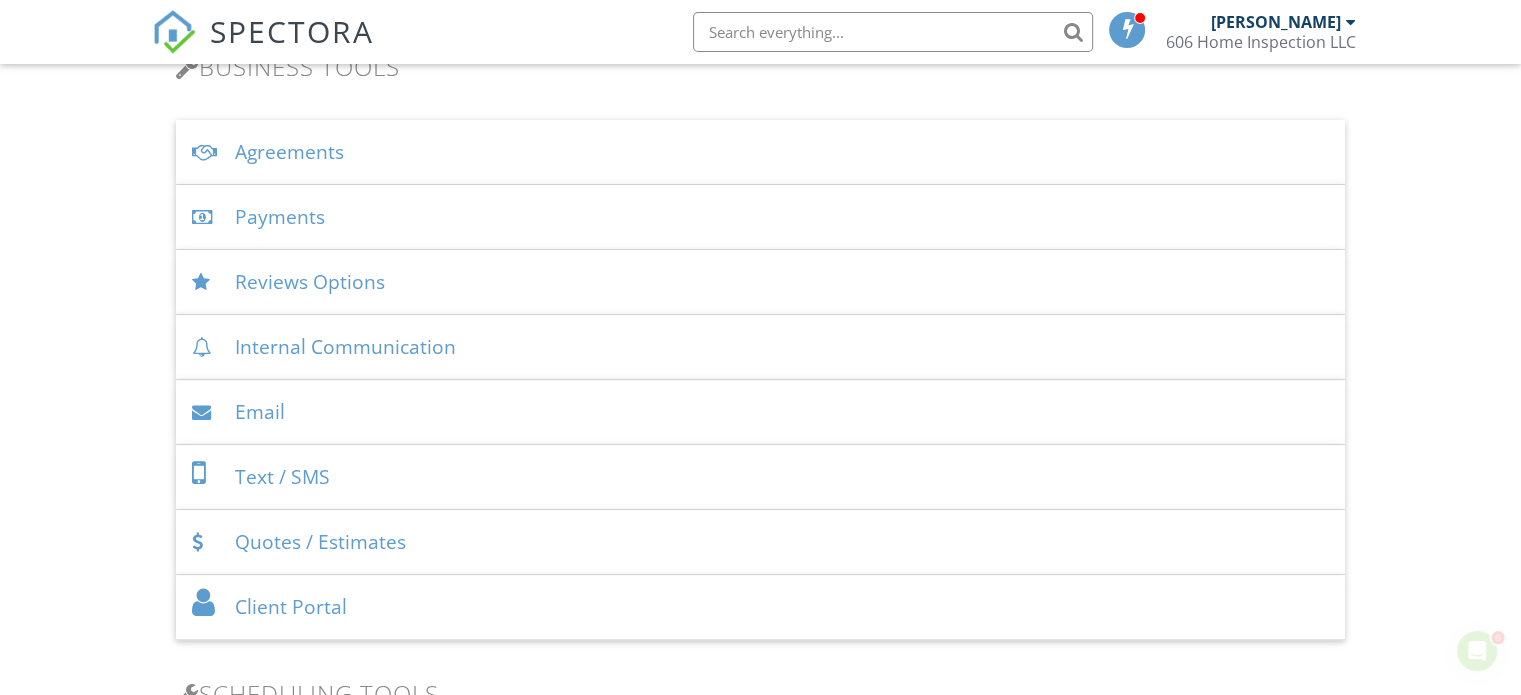 click on "Email" at bounding box center (760, 412) 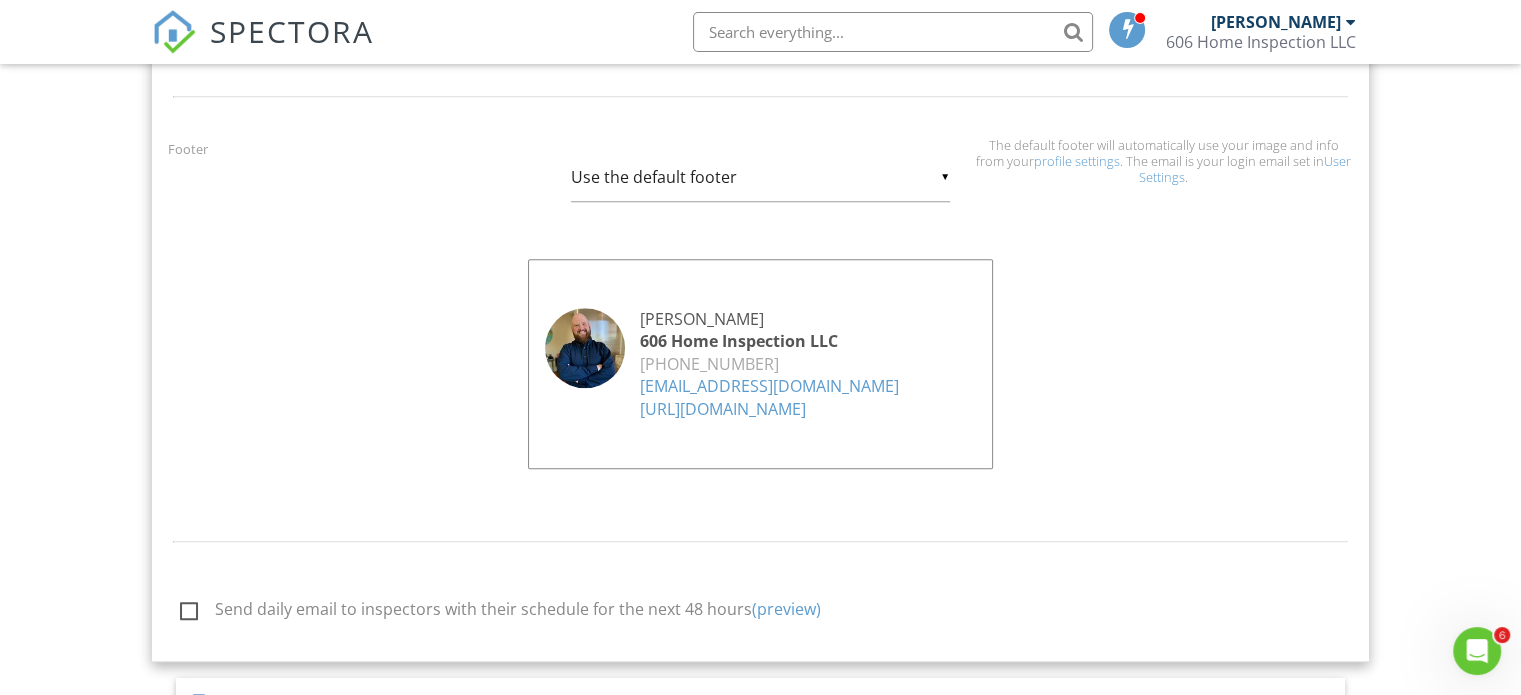 scroll, scrollTop: 1920, scrollLeft: 0, axis: vertical 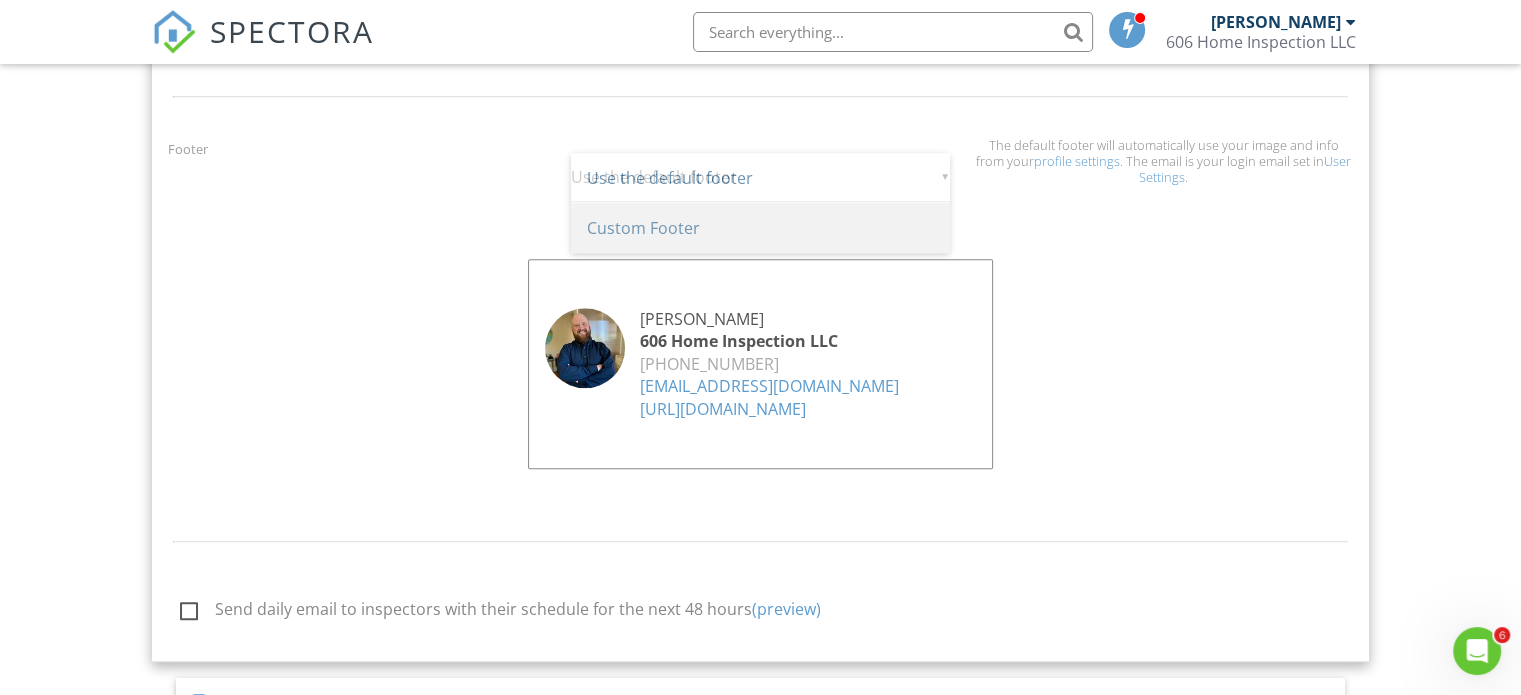 click on "Custom Footer" at bounding box center [760, 228] 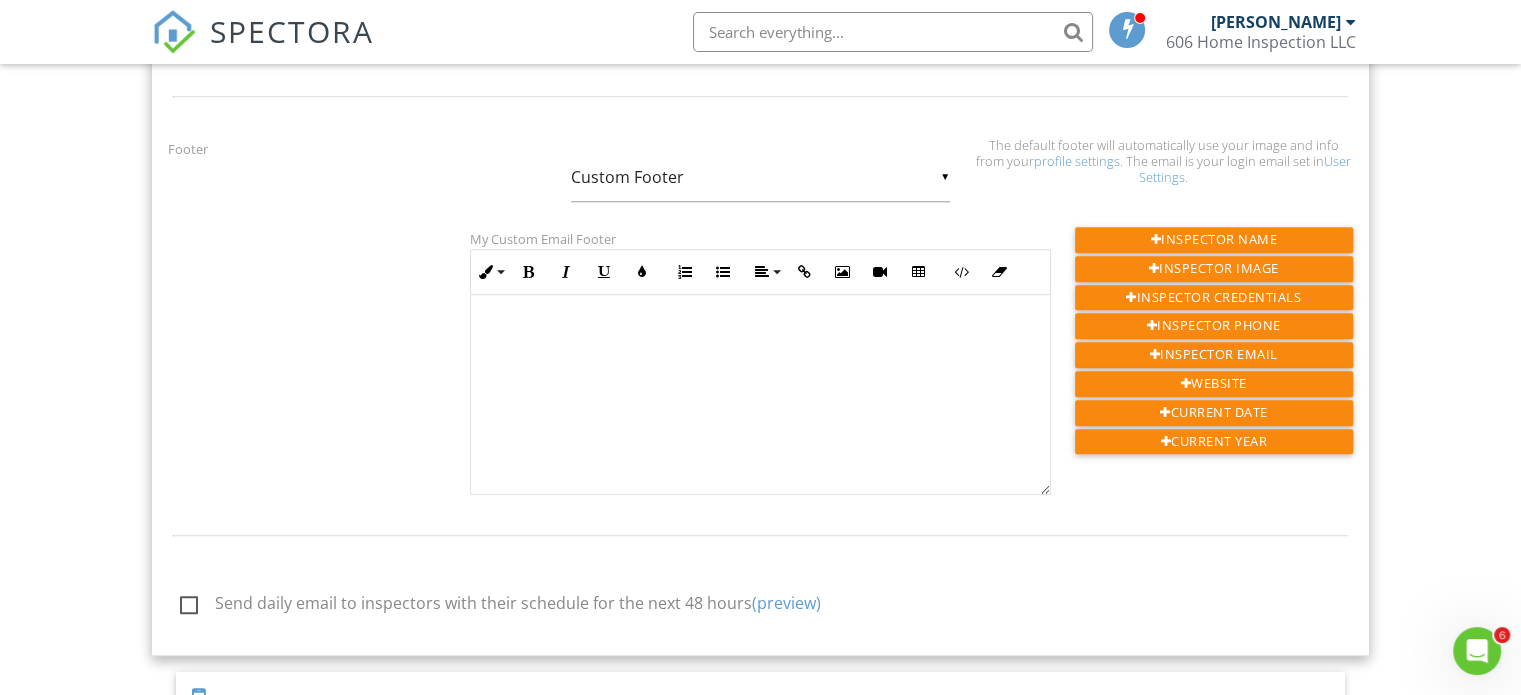 click on "▼ Custom Footer Use the default footer Custom Footer Use the default footer
Custom Footer" at bounding box center (760, 177) 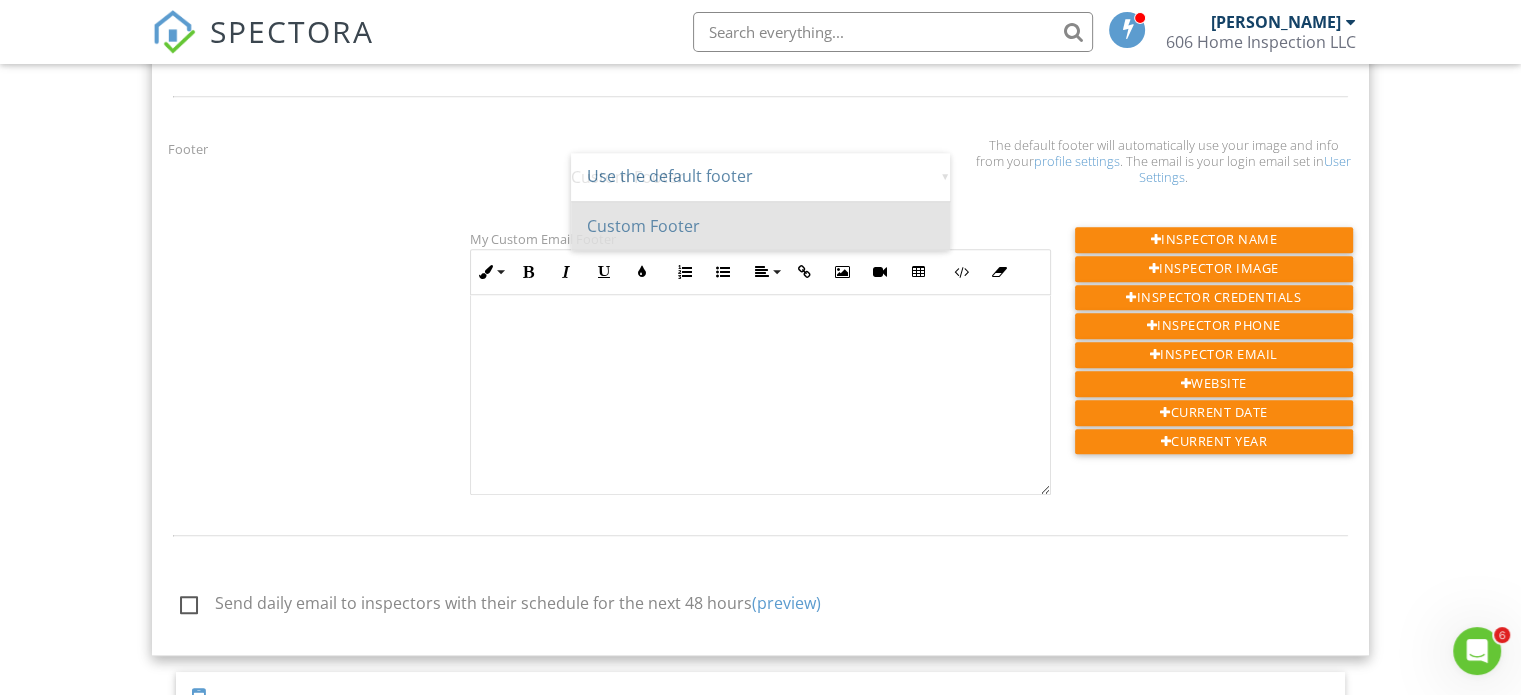 scroll, scrollTop: 0, scrollLeft: 0, axis: both 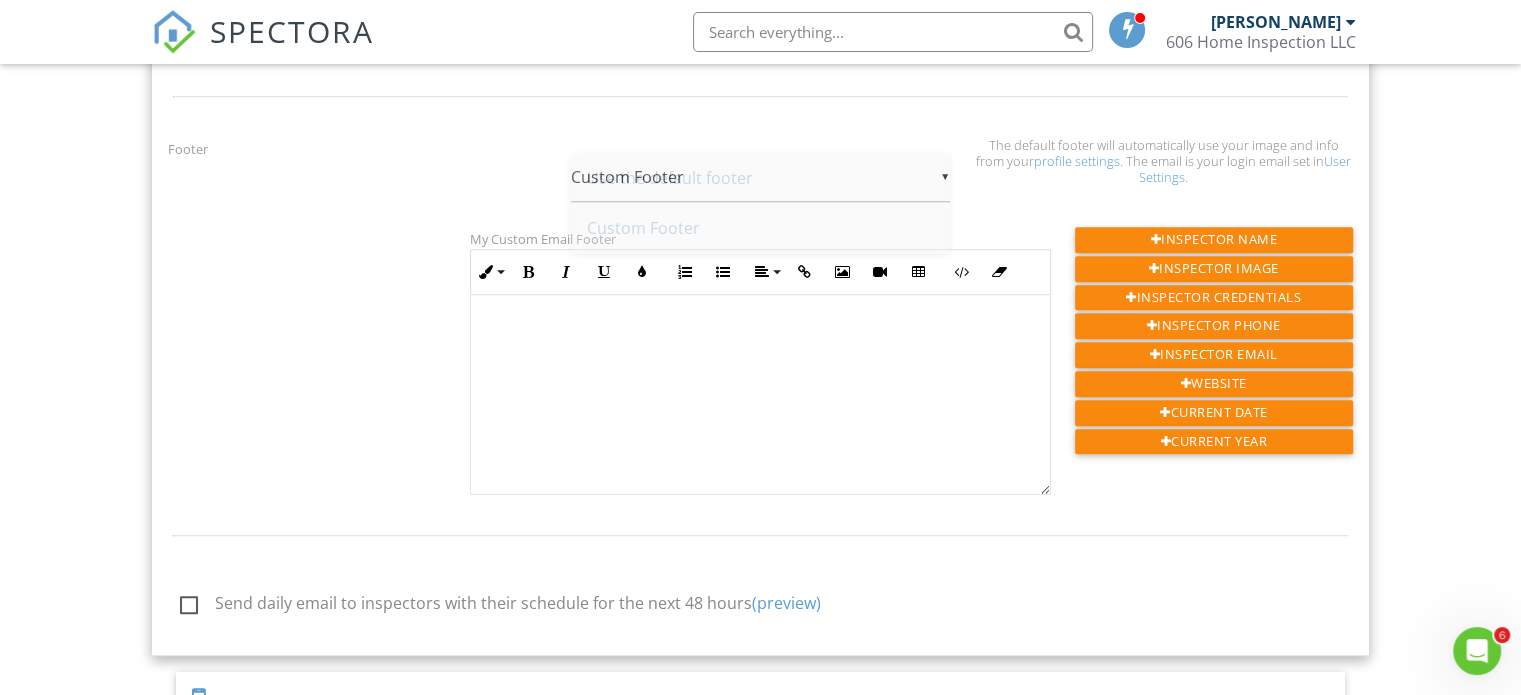 click on "Use the default footer" at bounding box center [760, 178] 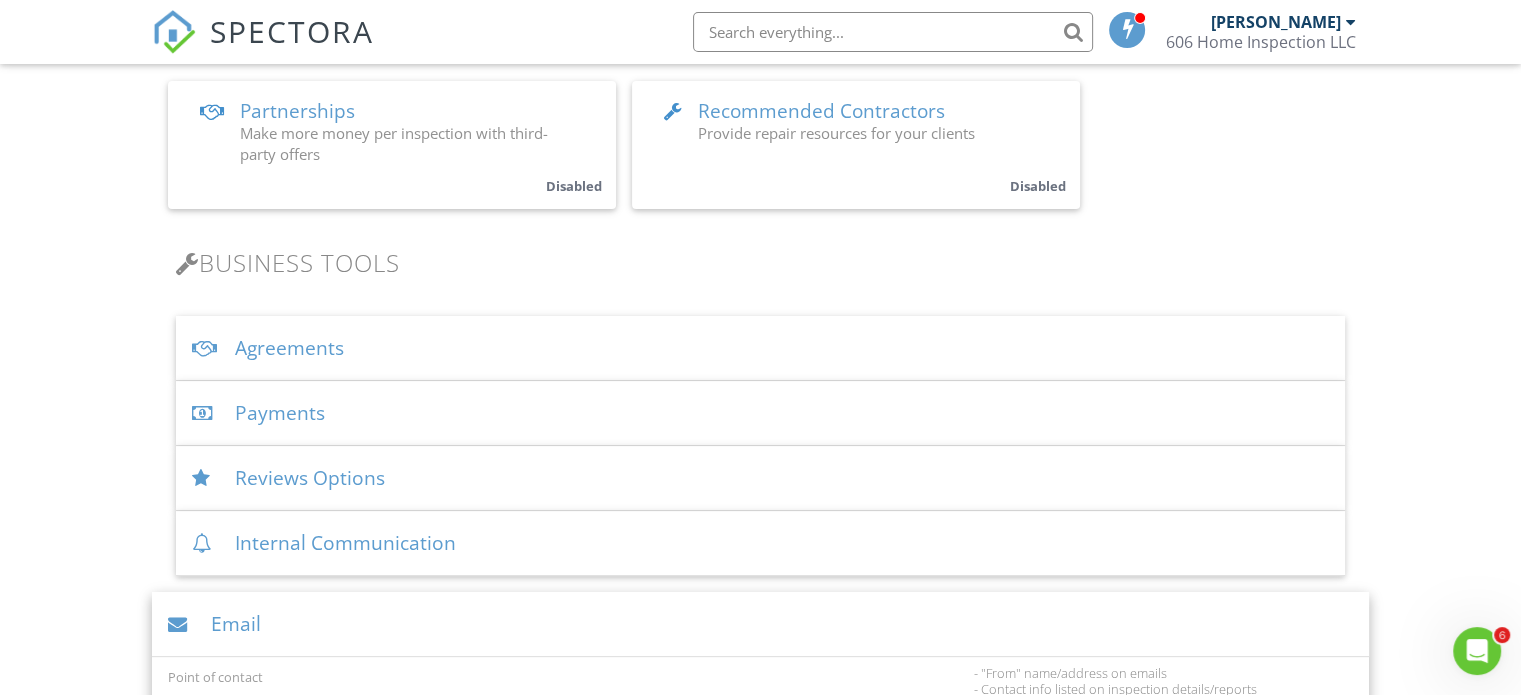 scroll, scrollTop: 0, scrollLeft: 0, axis: both 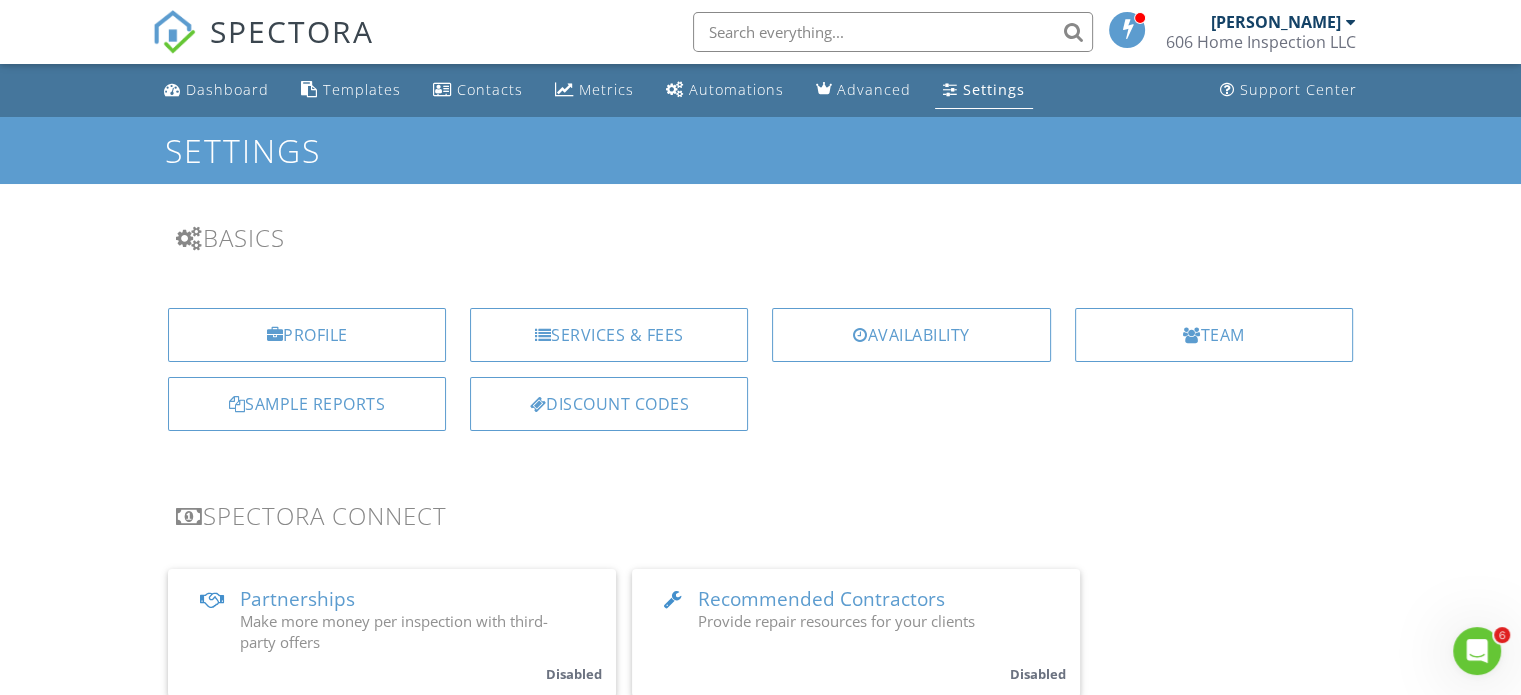 click on "Basics
Profile
Services & Fees
Availability
Team
Sample Reports
Discount Codes
Spectora Connect
Partnerships
Make more money per inspection with third-party offers
Disabled
Recommended Contractors
Provide repair resources for your clients
Disabled
Business Tools
Agreements
Signature Type
▼ E-signature (checkbox) E-signature (checkbox) Written Signature E-signature (checkbox)
Written Signature
Both checkbox signatures and written signatures are legally binding for agreements. They both capture the date and time as well as the IP address that the signature originated from. Certain regions have regulations around which signature is preferred. Look into your local laws when selecting.
Client agreement instructions
This text will appear on the client portal under "Sign Agreement(s)"
Inline Style XLarge Large" at bounding box center [760, 2504] 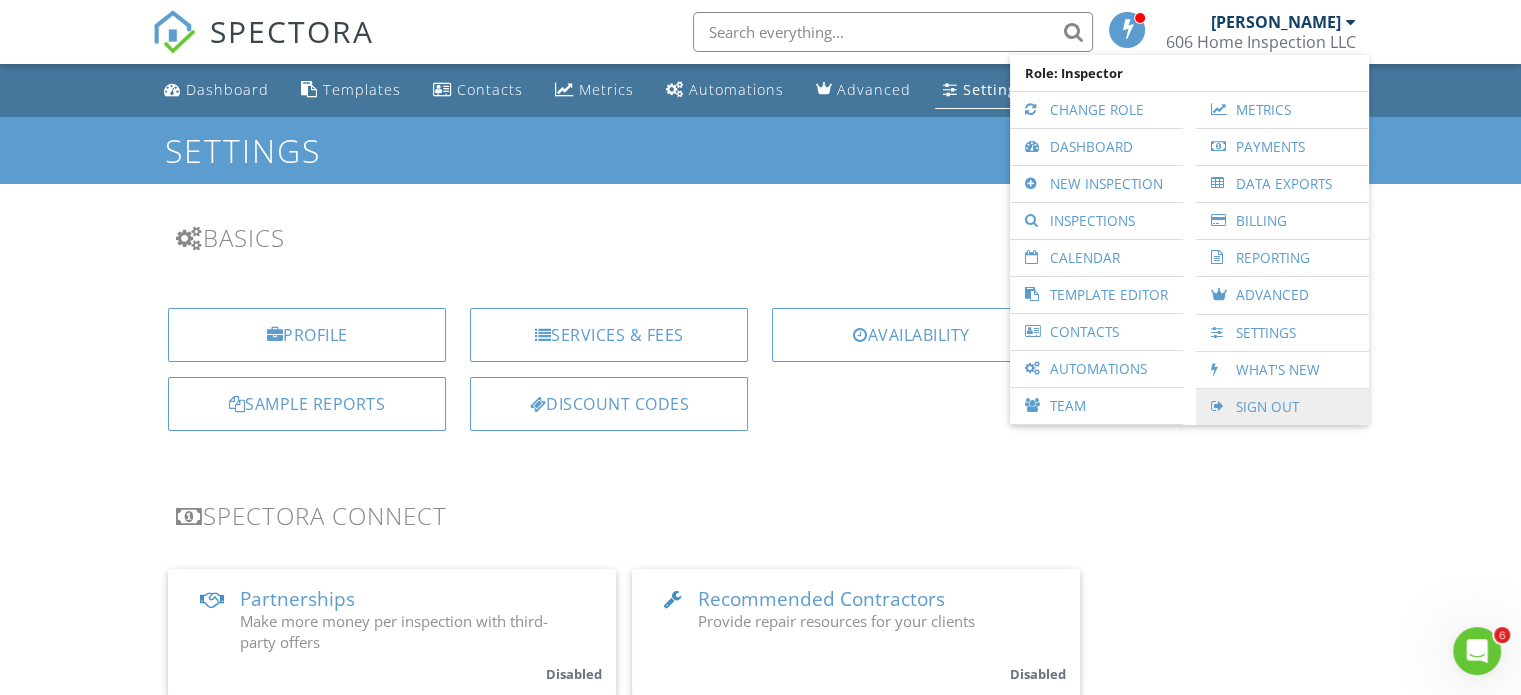 click on "Sign Out" at bounding box center [1282, 407] 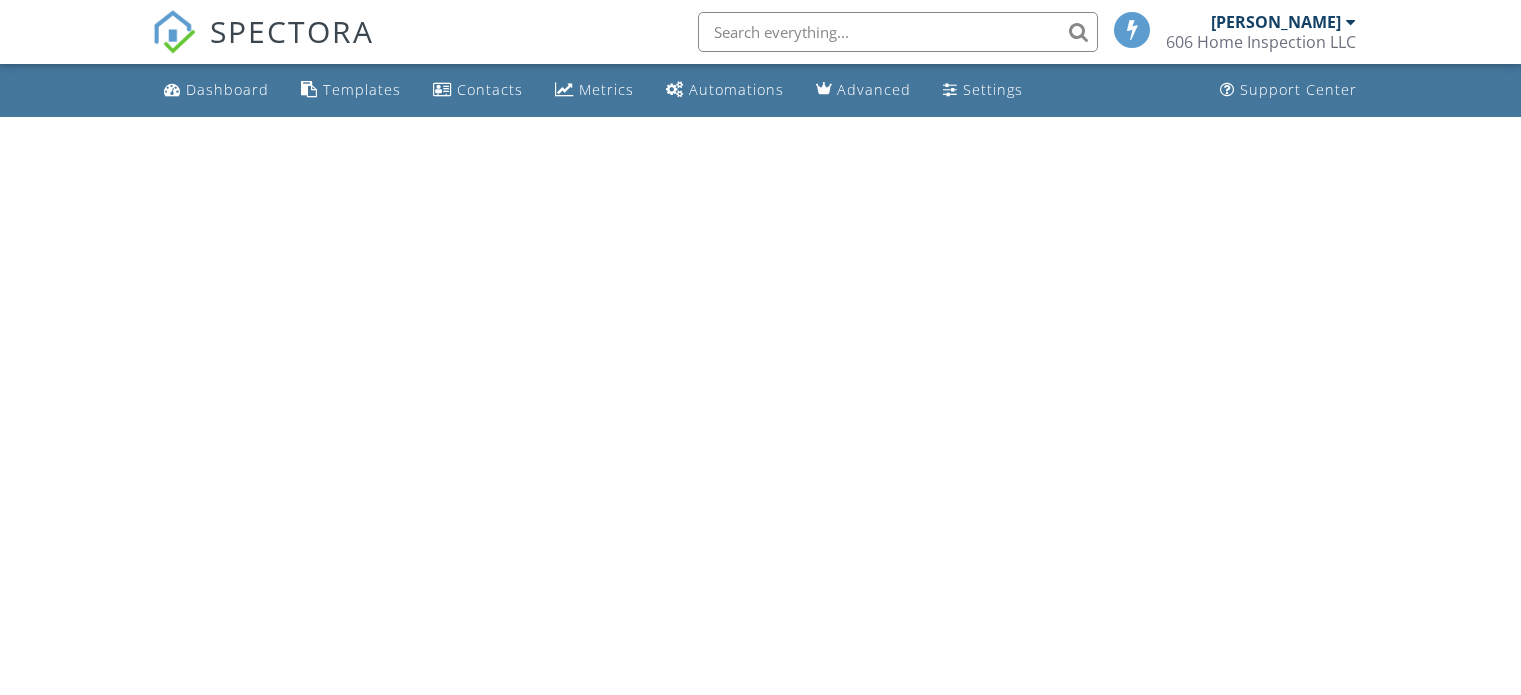 scroll, scrollTop: 0, scrollLeft: 0, axis: both 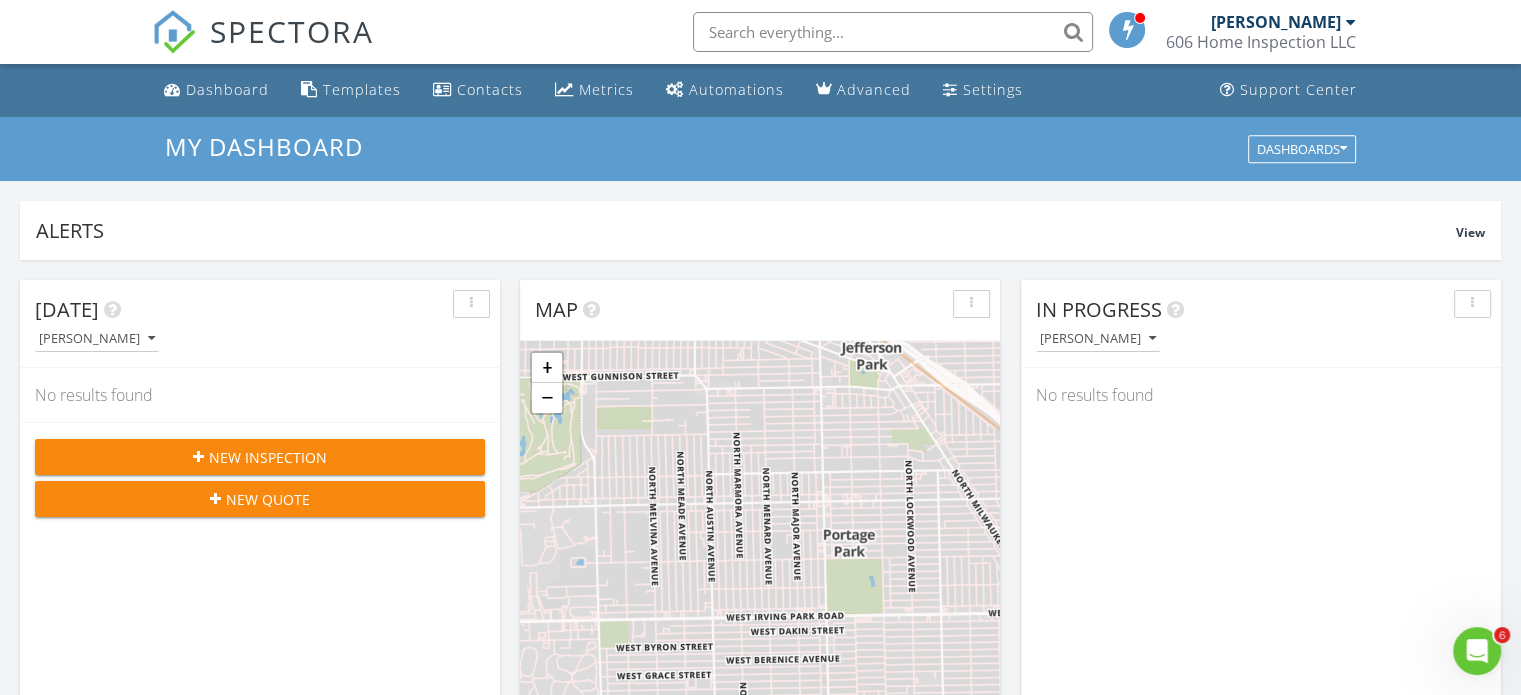 click on "[PERSON_NAME]" at bounding box center [1276, 22] 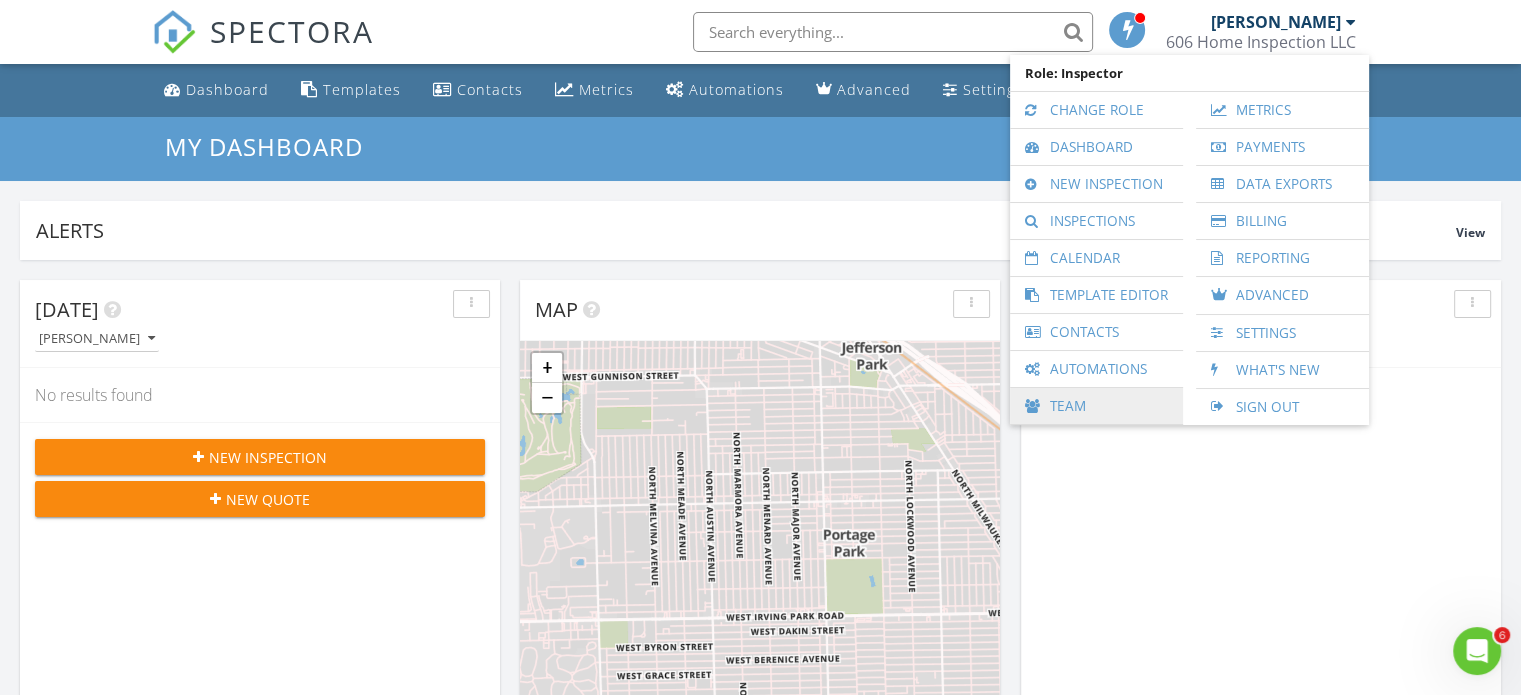 click on "Team" at bounding box center [1096, 406] 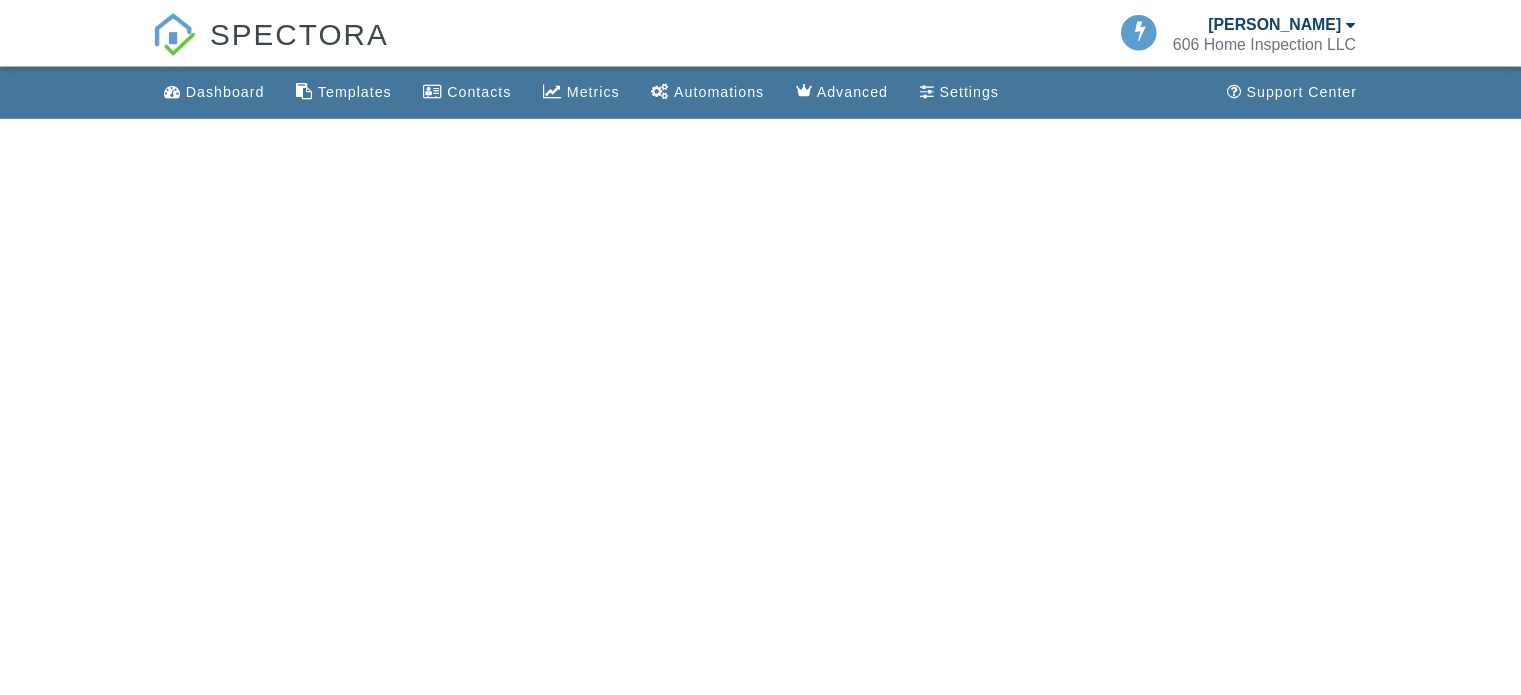 scroll, scrollTop: 0, scrollLeft: 0, axis: both 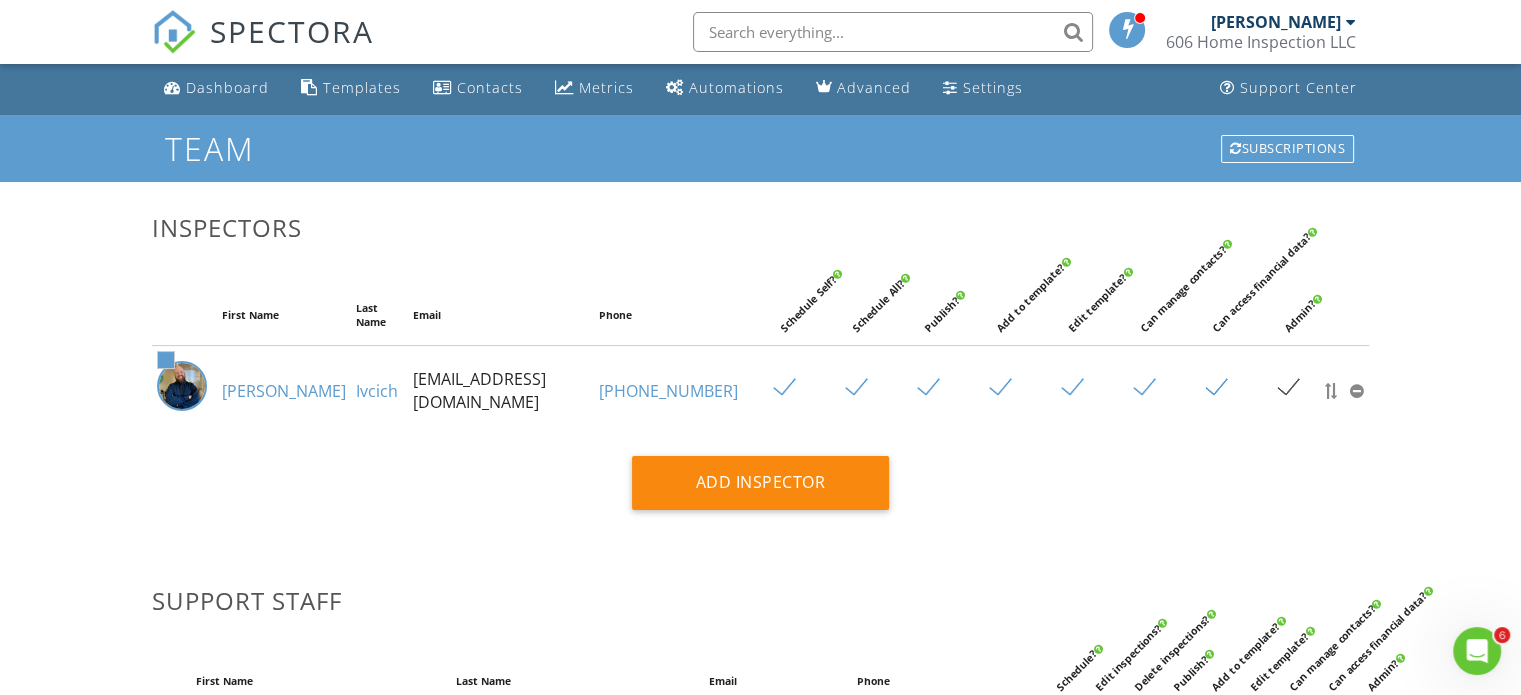 click at bounding box center (1296, 388) 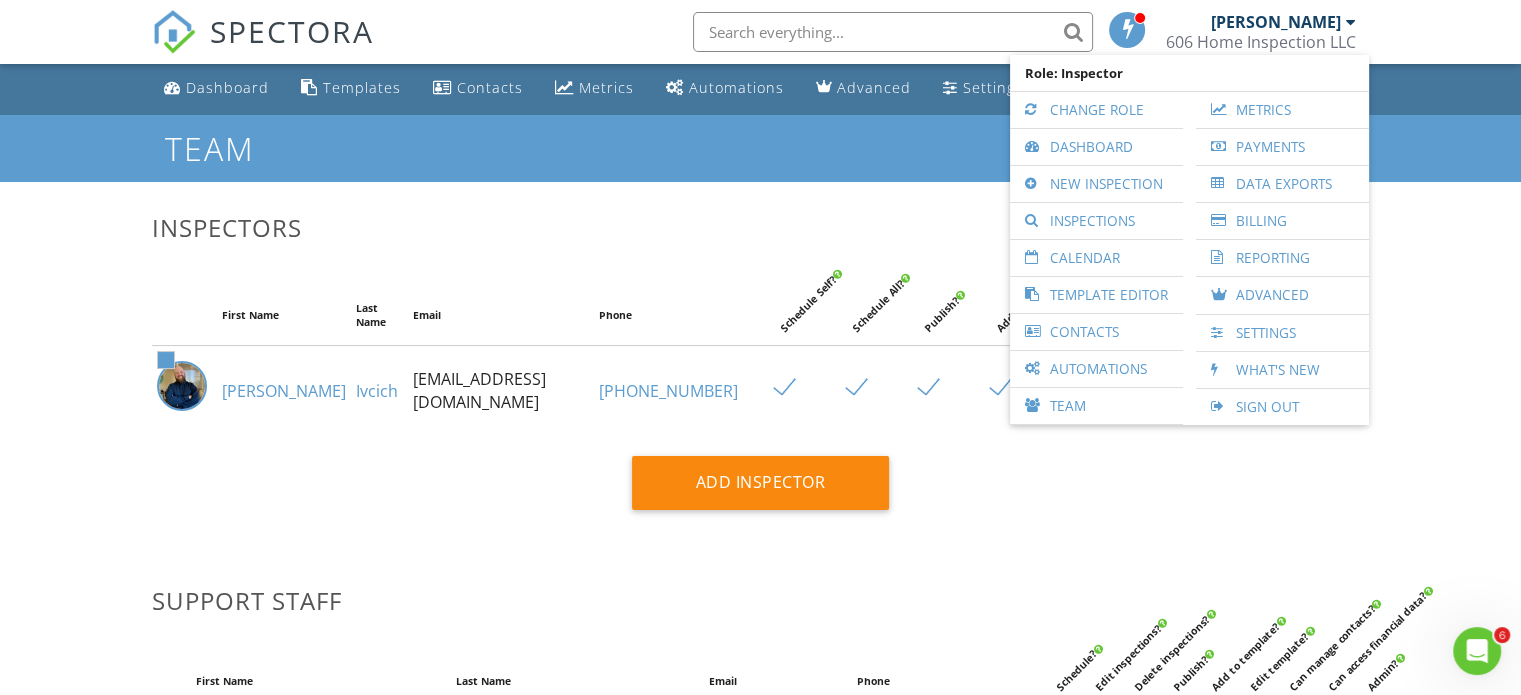 click on "Sign Out" at bounding box center (1282, 407) 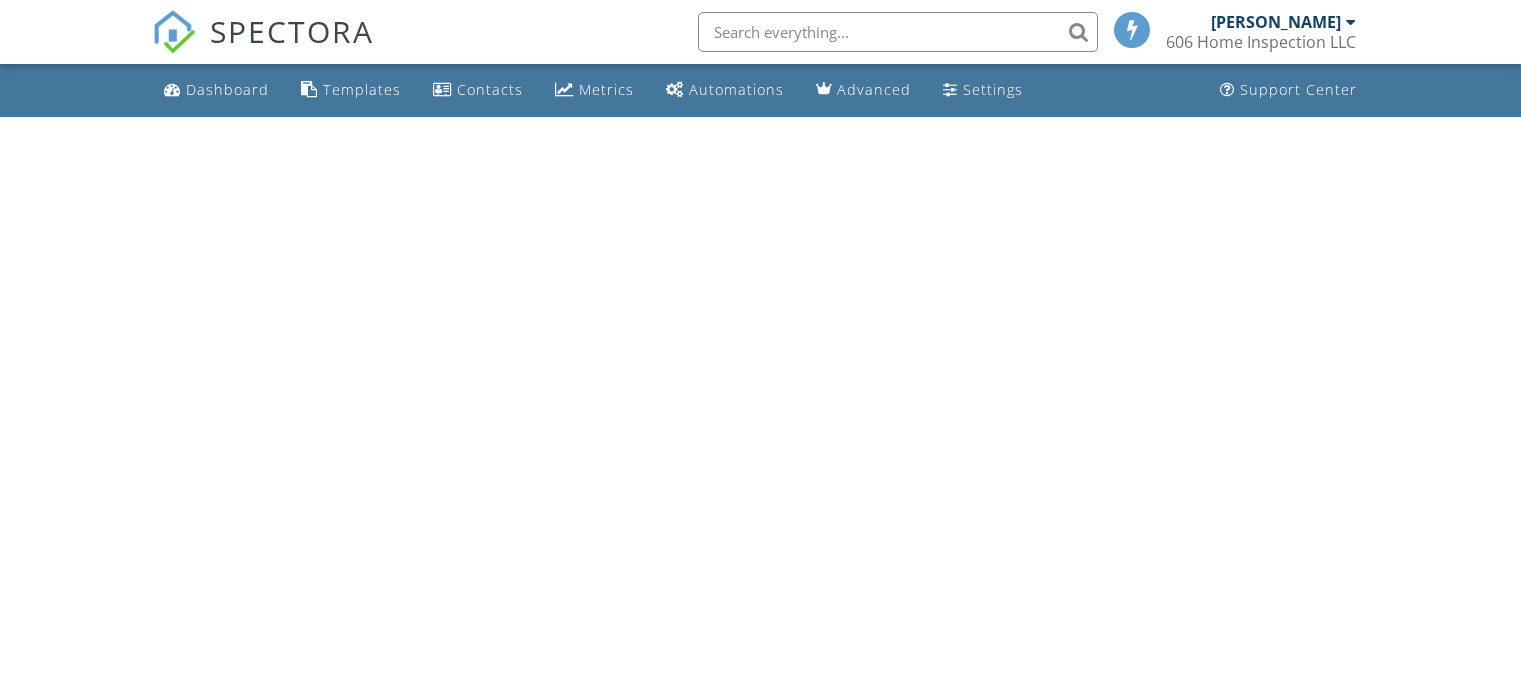 scroll, scrollTop: 0, scrollLeft: 0, axis: both 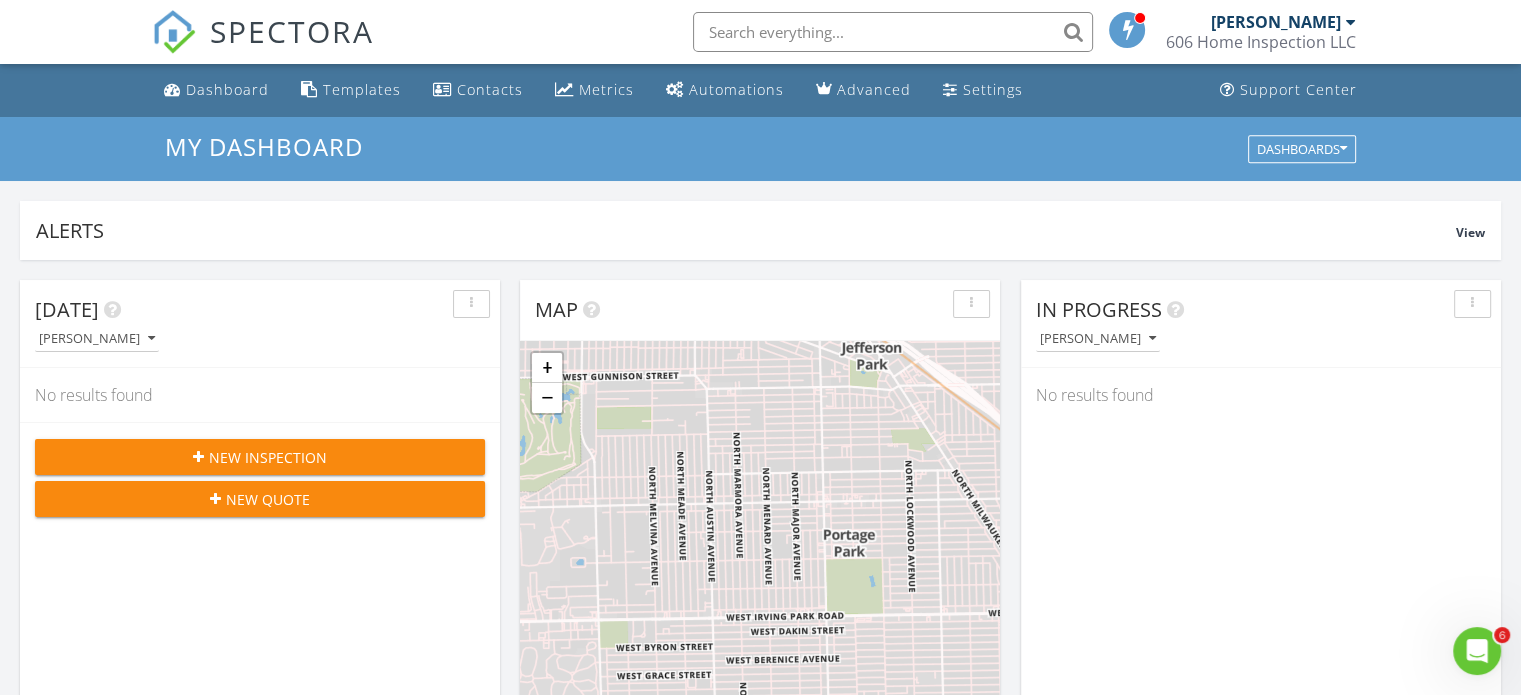 click on "[PERSON_NAME]" at bounding box center [1276, 22] 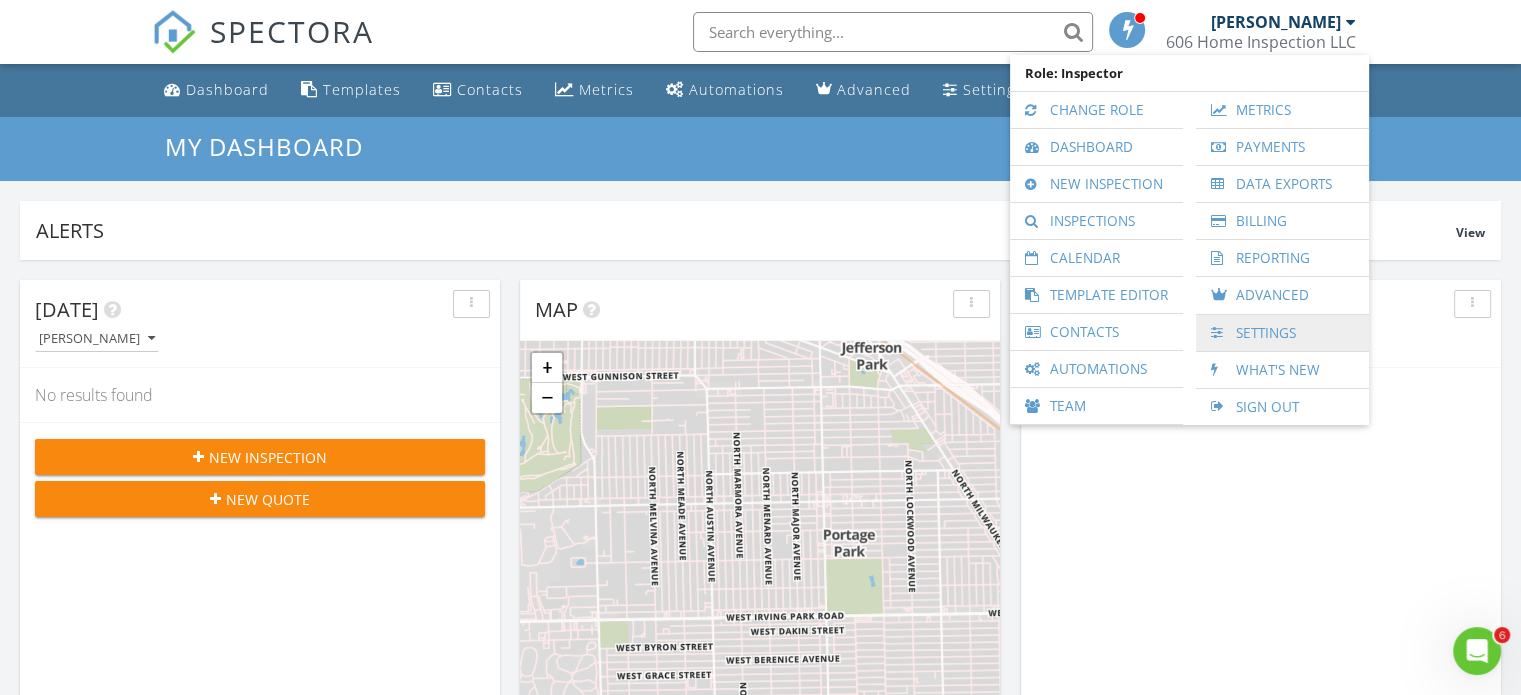 click on "Settings" at bounding box center (1282, 333) 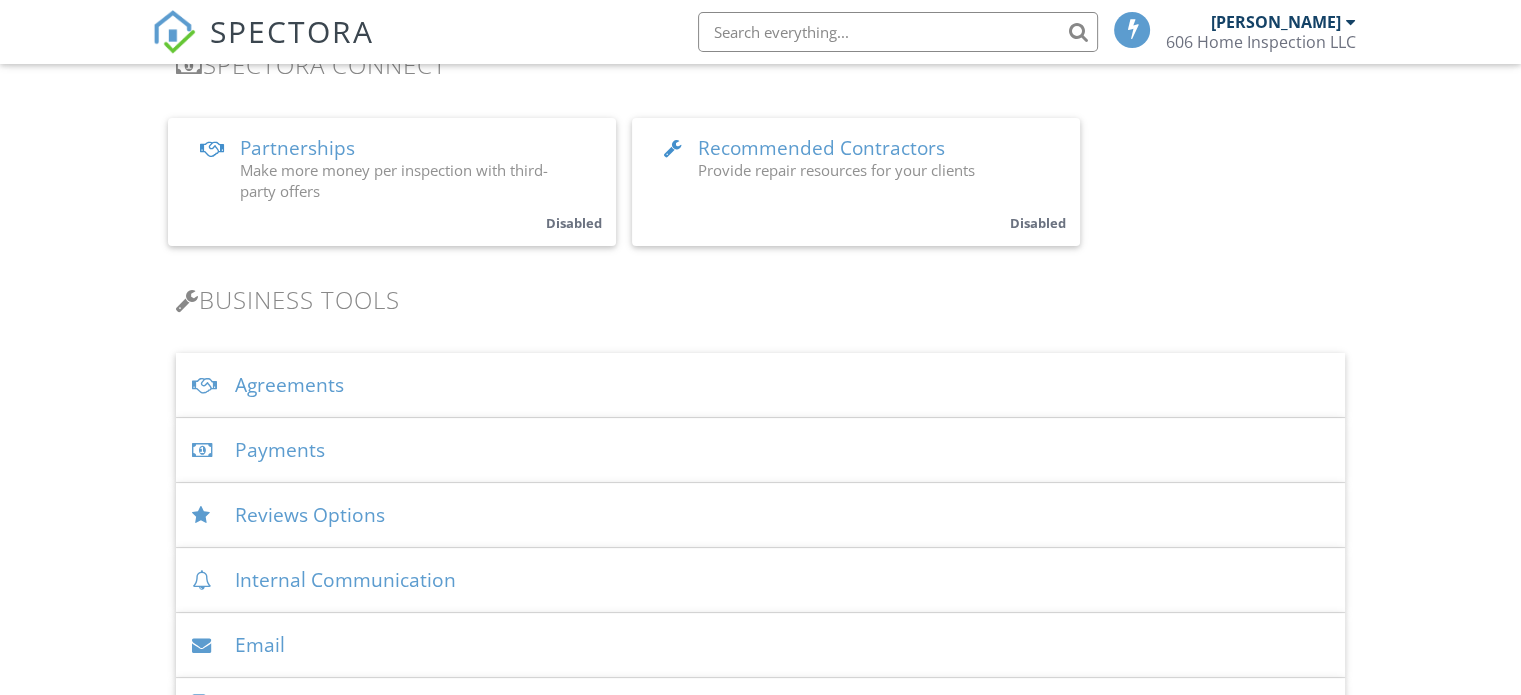 scroll, scrollTop: 635, scrollLeft: 0, axis: vertical 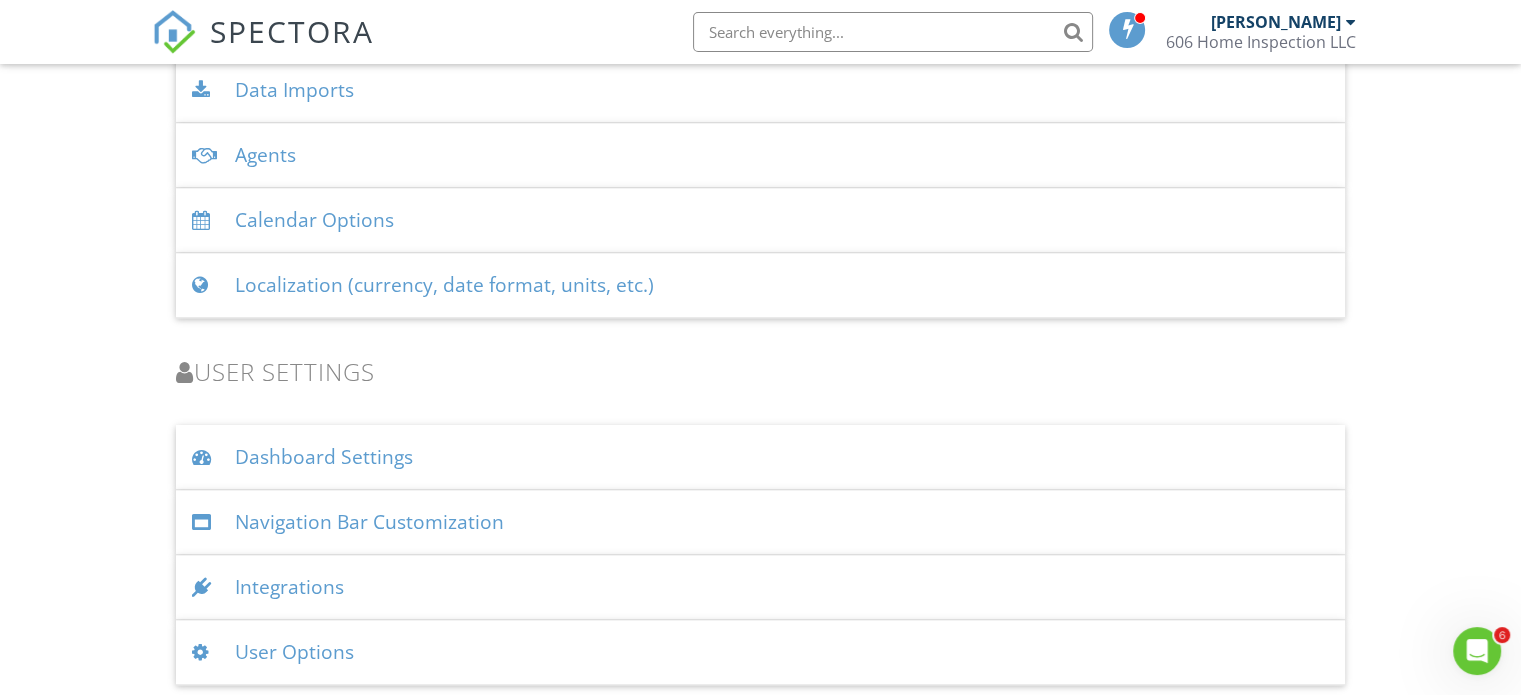 click on "User Options" at bounding box center [760, 652] 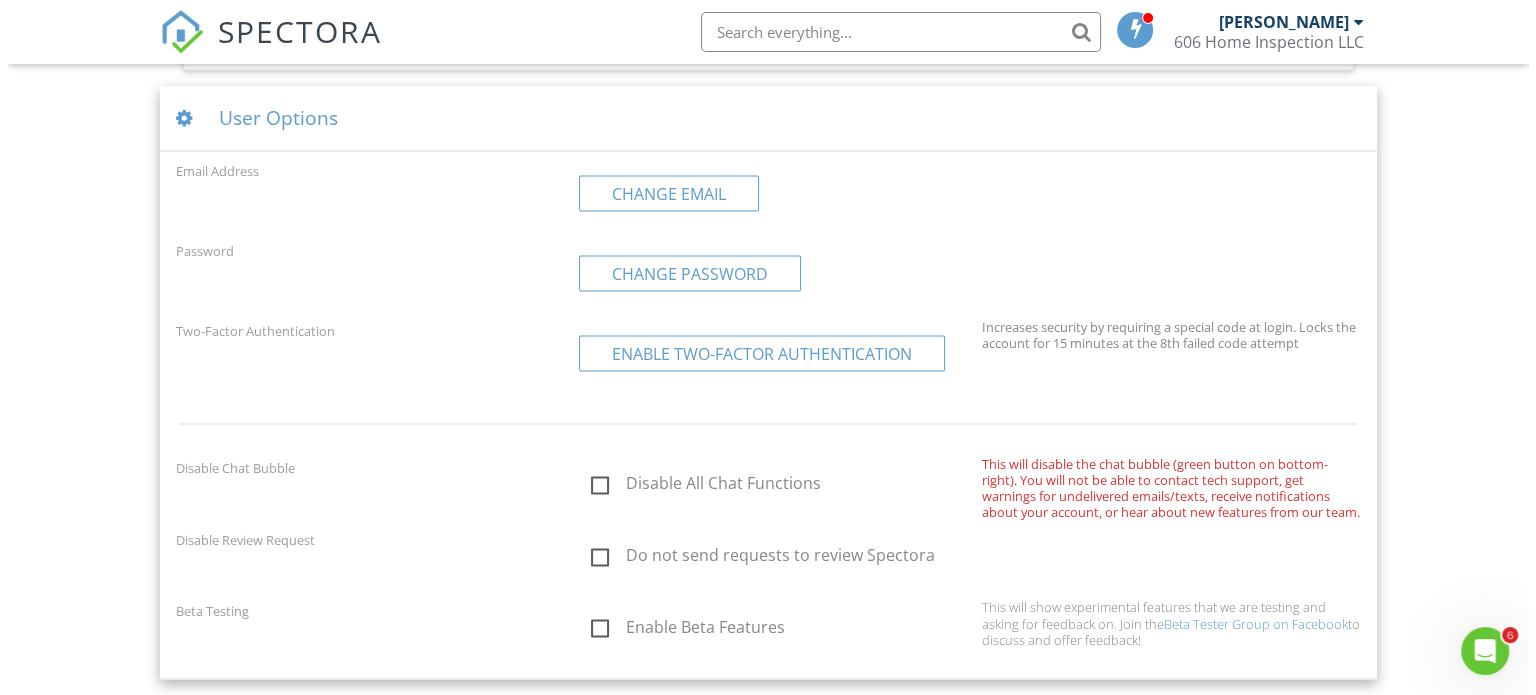 scroll, scrollTop: 3189, scrollLeft: 0, axis: vertical 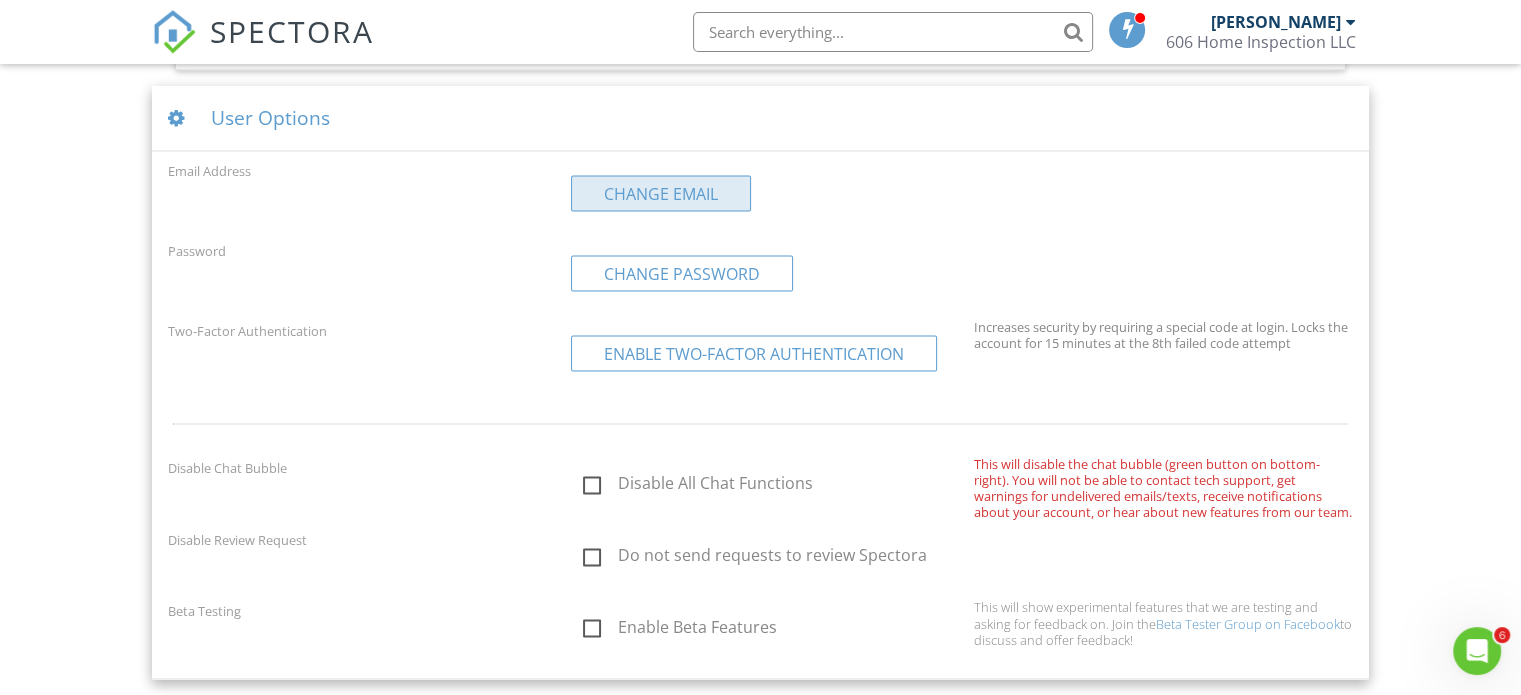 click on "Change Email" at bounding box center (661, 193) 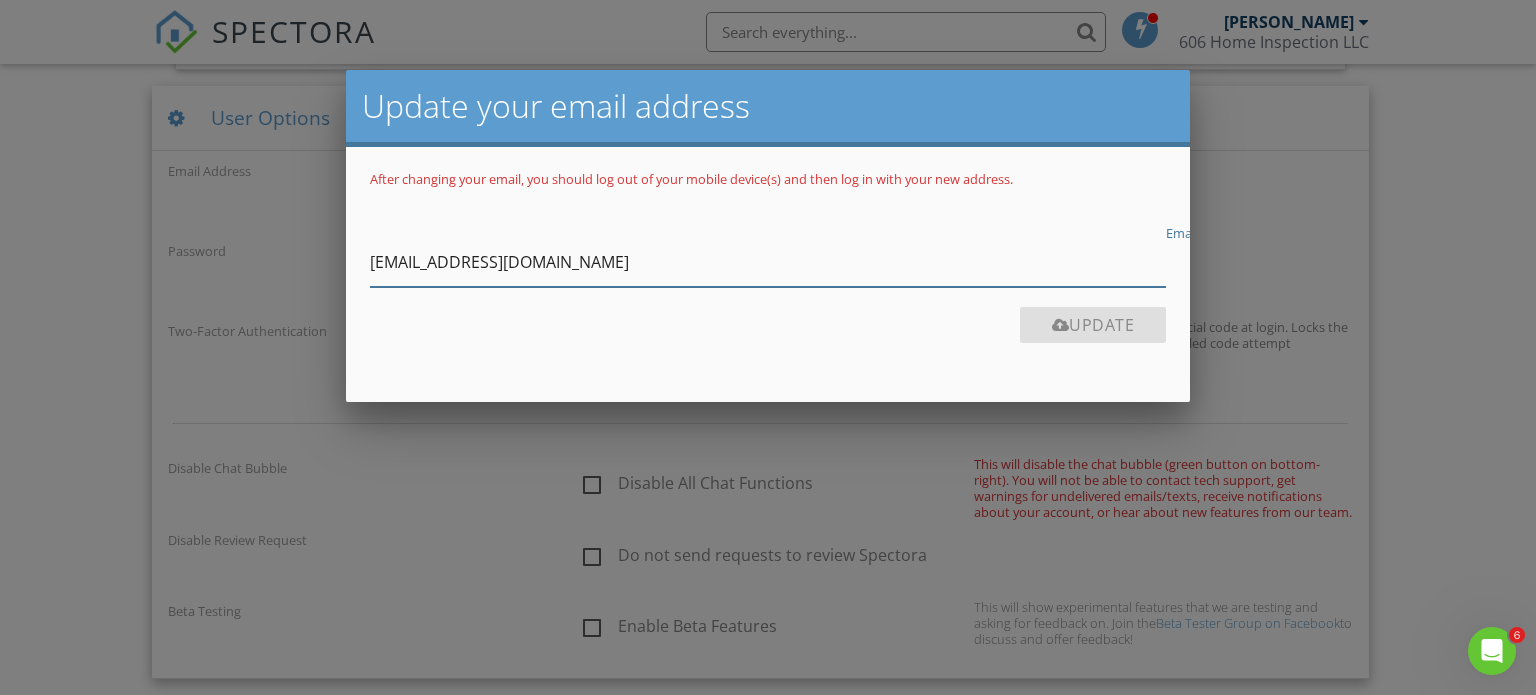 click on "[EMAIL_ADDRESS][DOMAIN_NAME]" at bounding box center [768, 262] 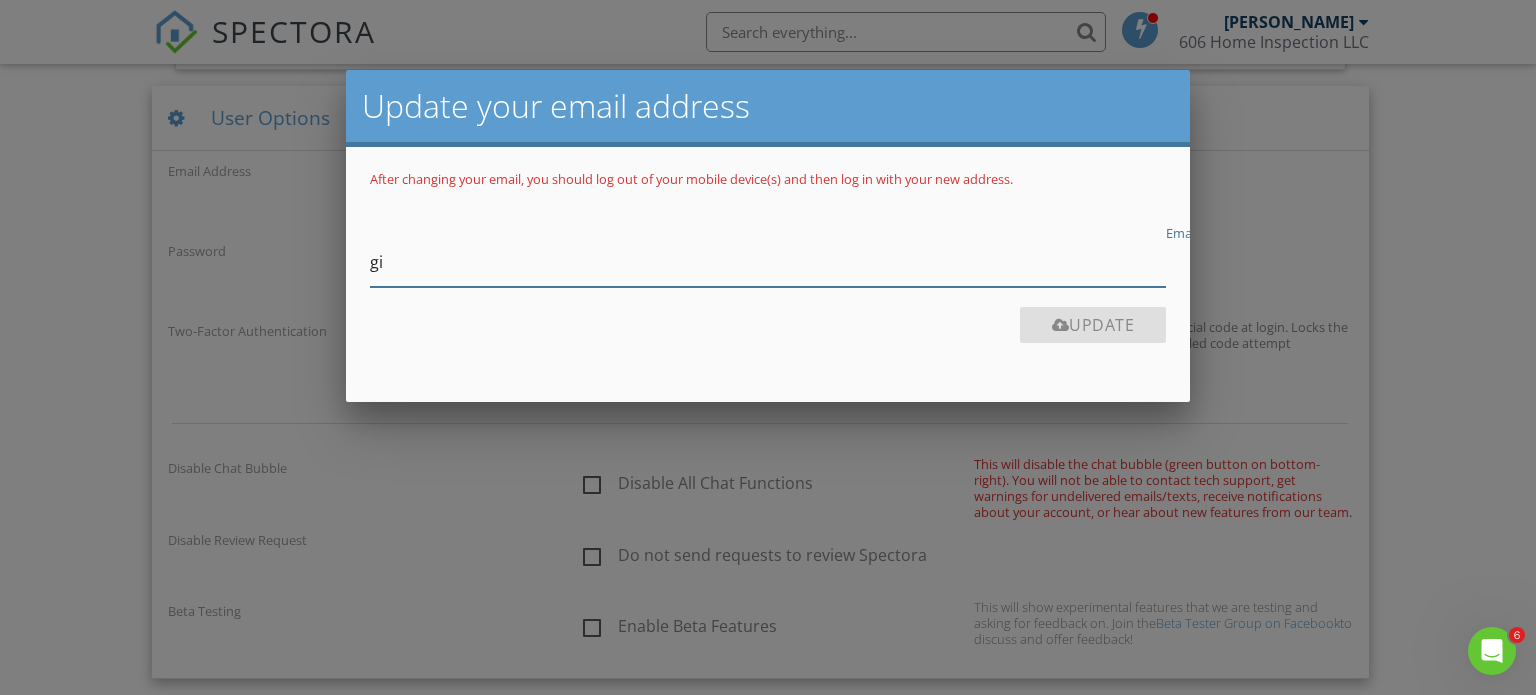 type on "g" 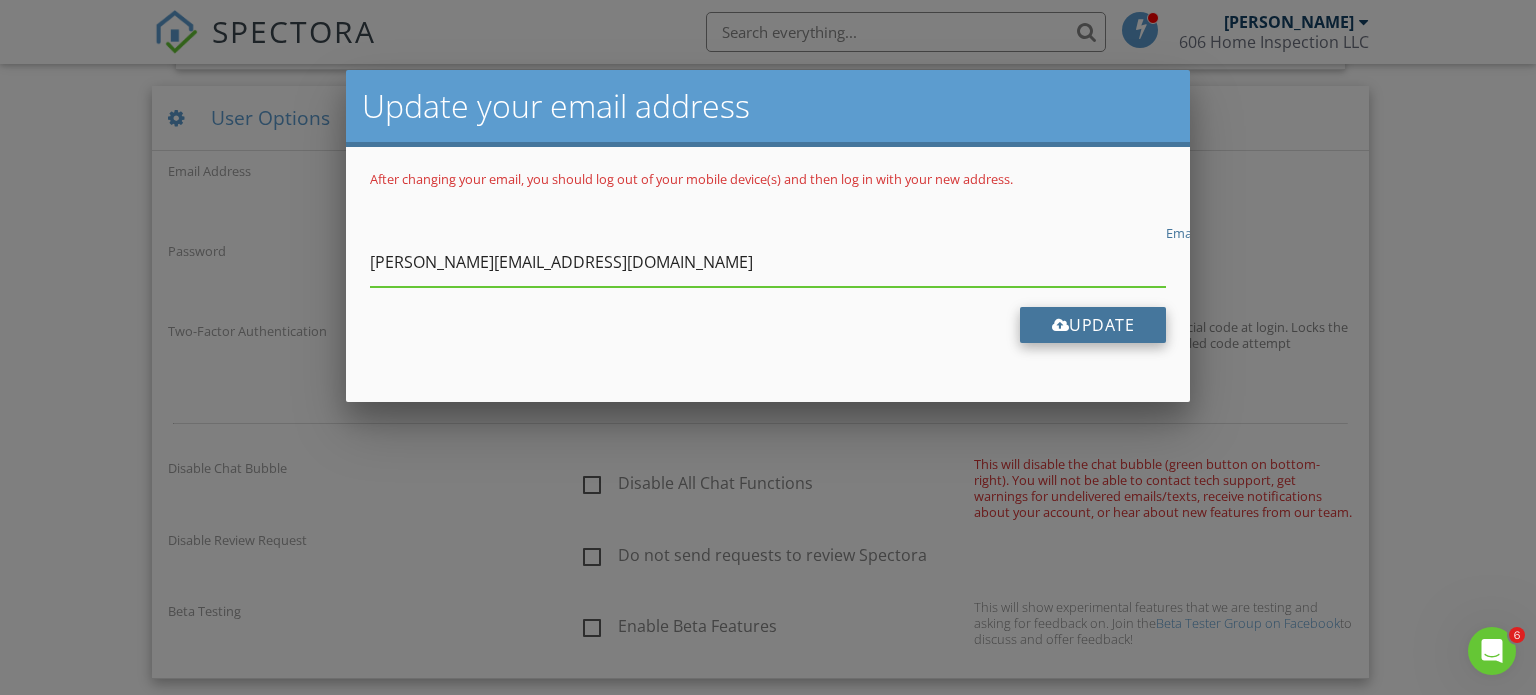 type on "George@606HomeInspections.com" 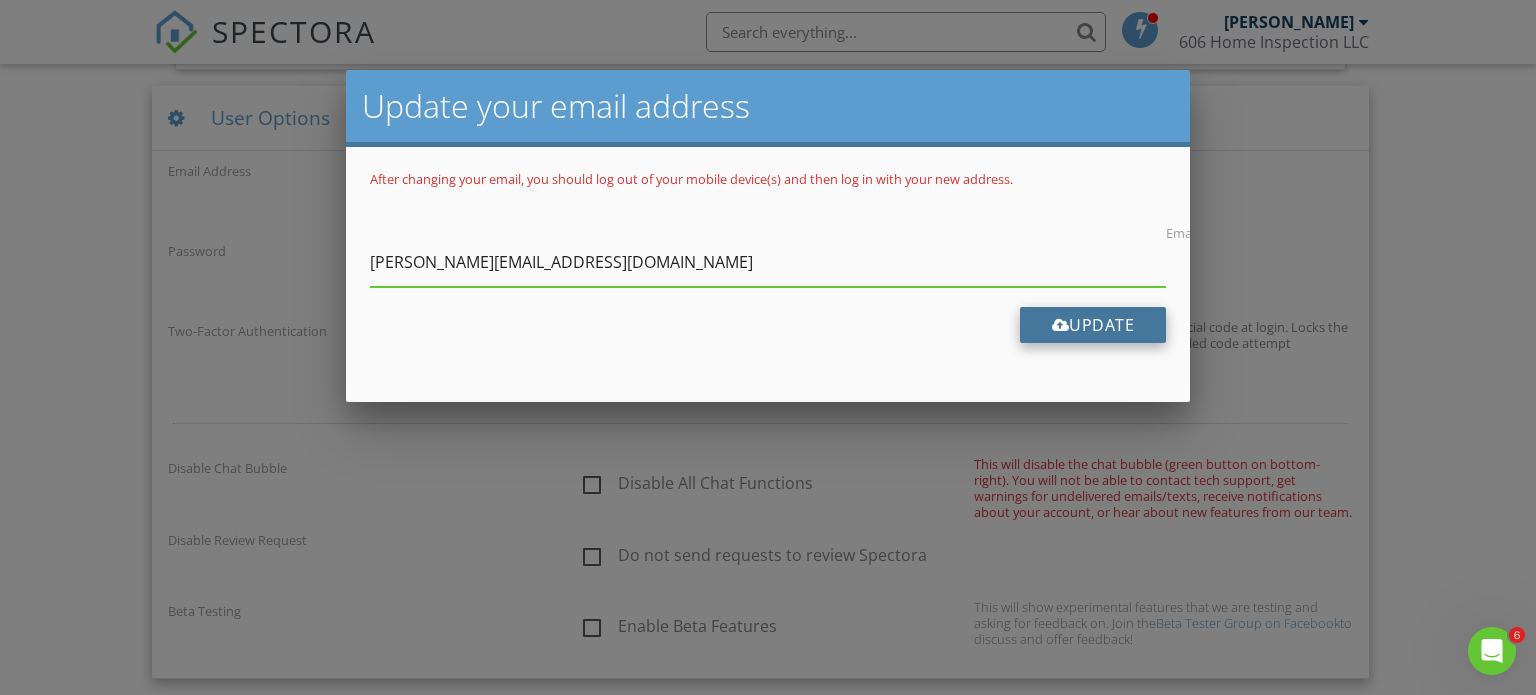click on "Update" at bounding box center [1093, 325] 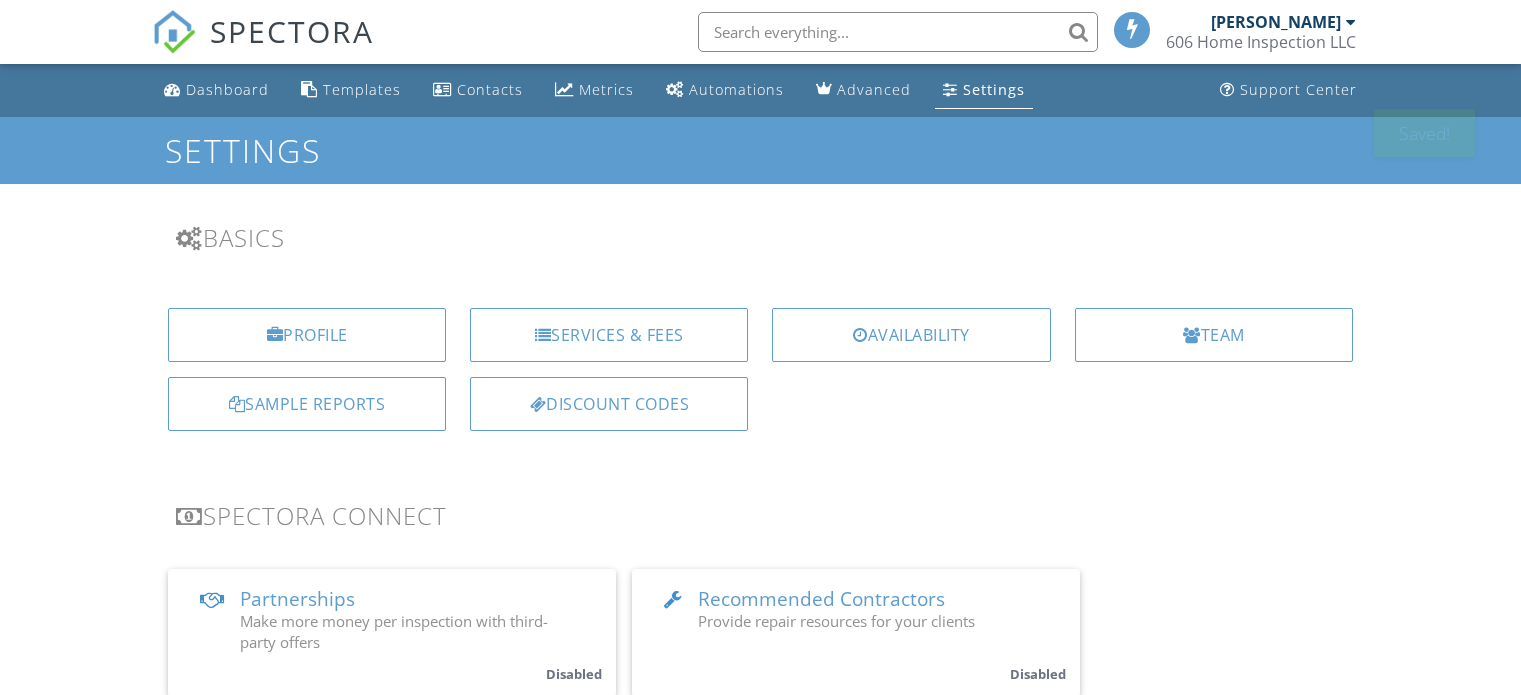 scroll, scrollTop: 0, scrollLeft: 0, axis: both 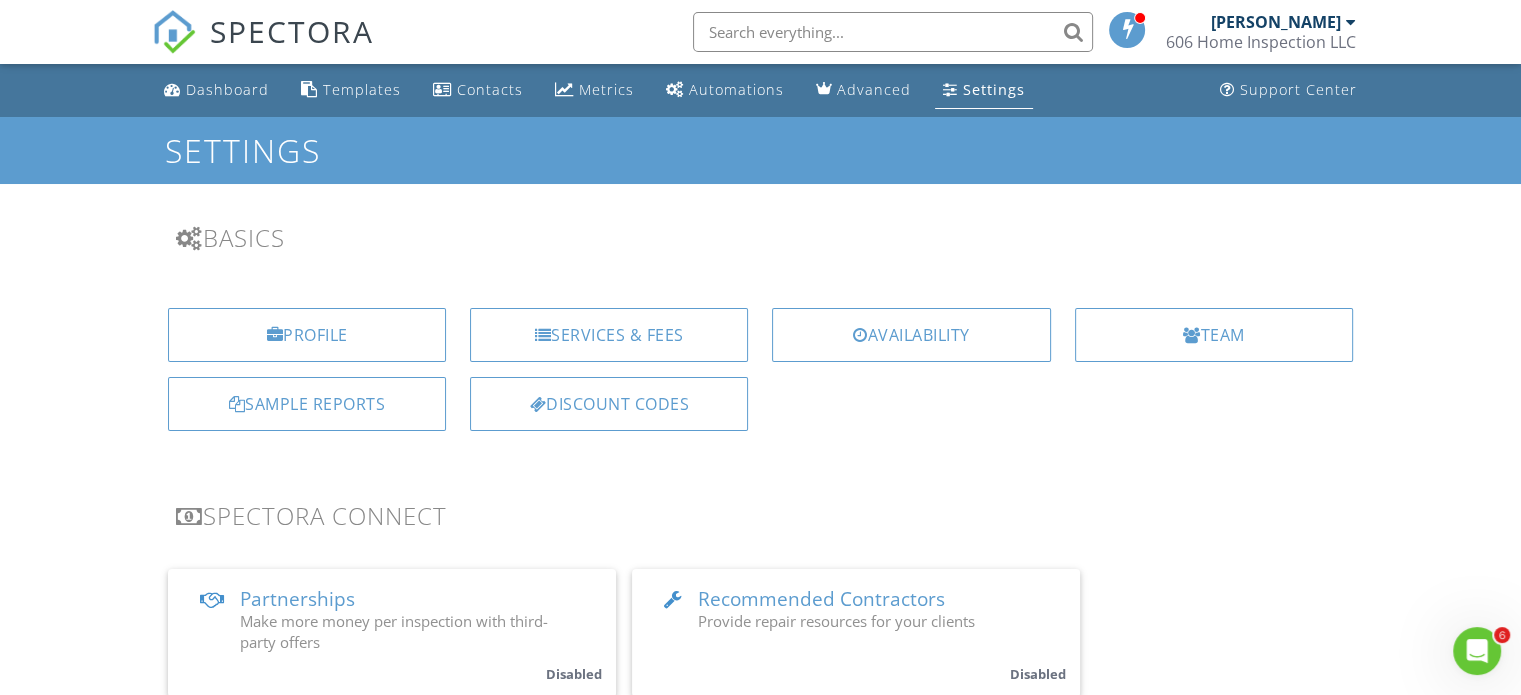 click on "Dashboard
Templates
Contacts
Metrics
Automations
Advanced
Settings
Support Center" at bounding box center (760, 90) 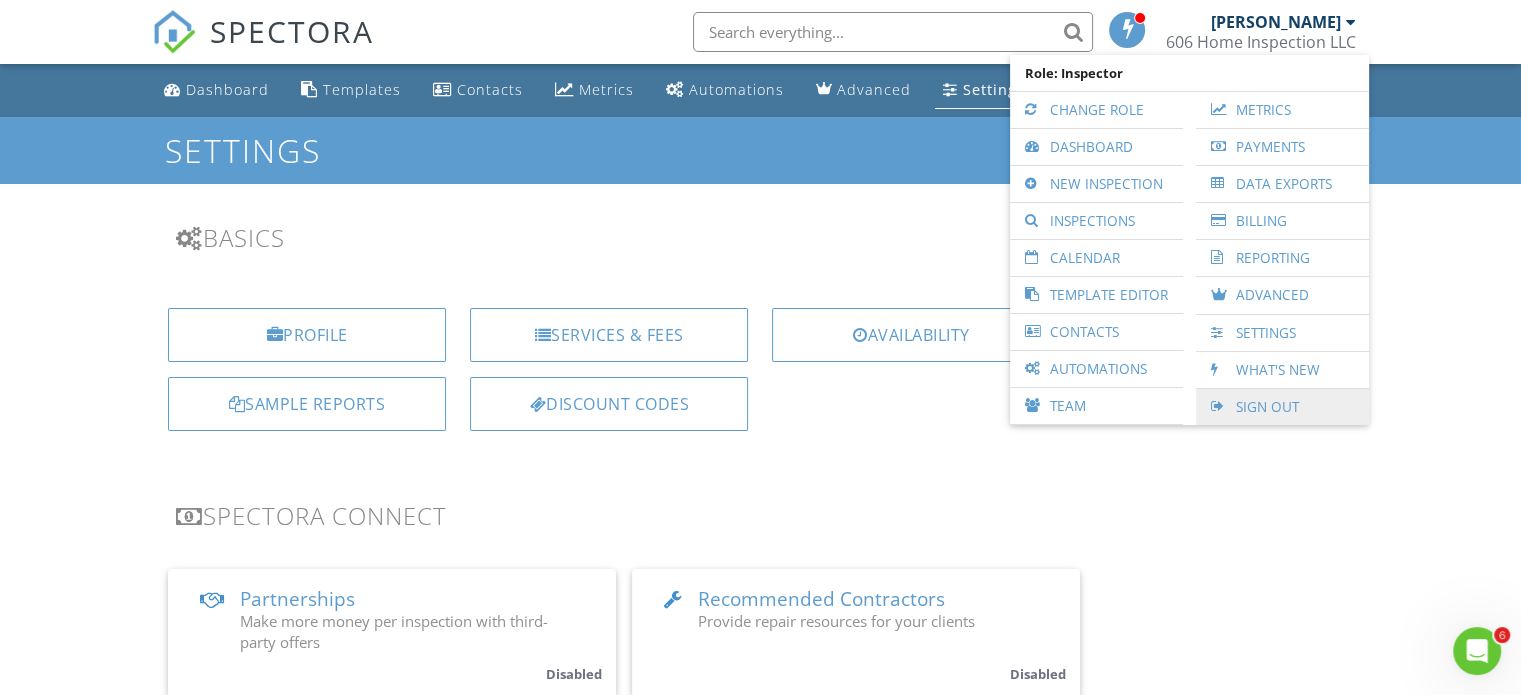 click on "Sign Out" at bounding box center [1282, 407] 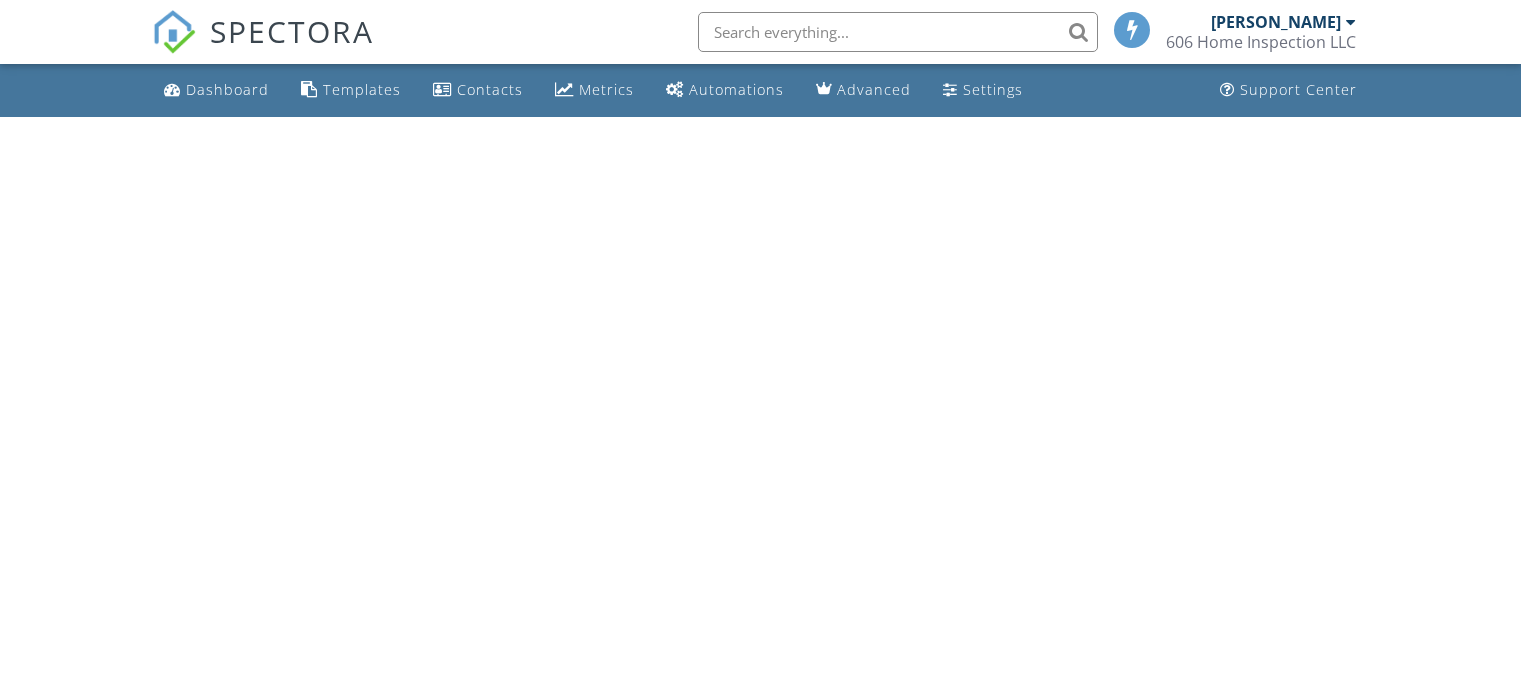 scroll, scrollTop: 0, scrollLeft: 0, axis: both 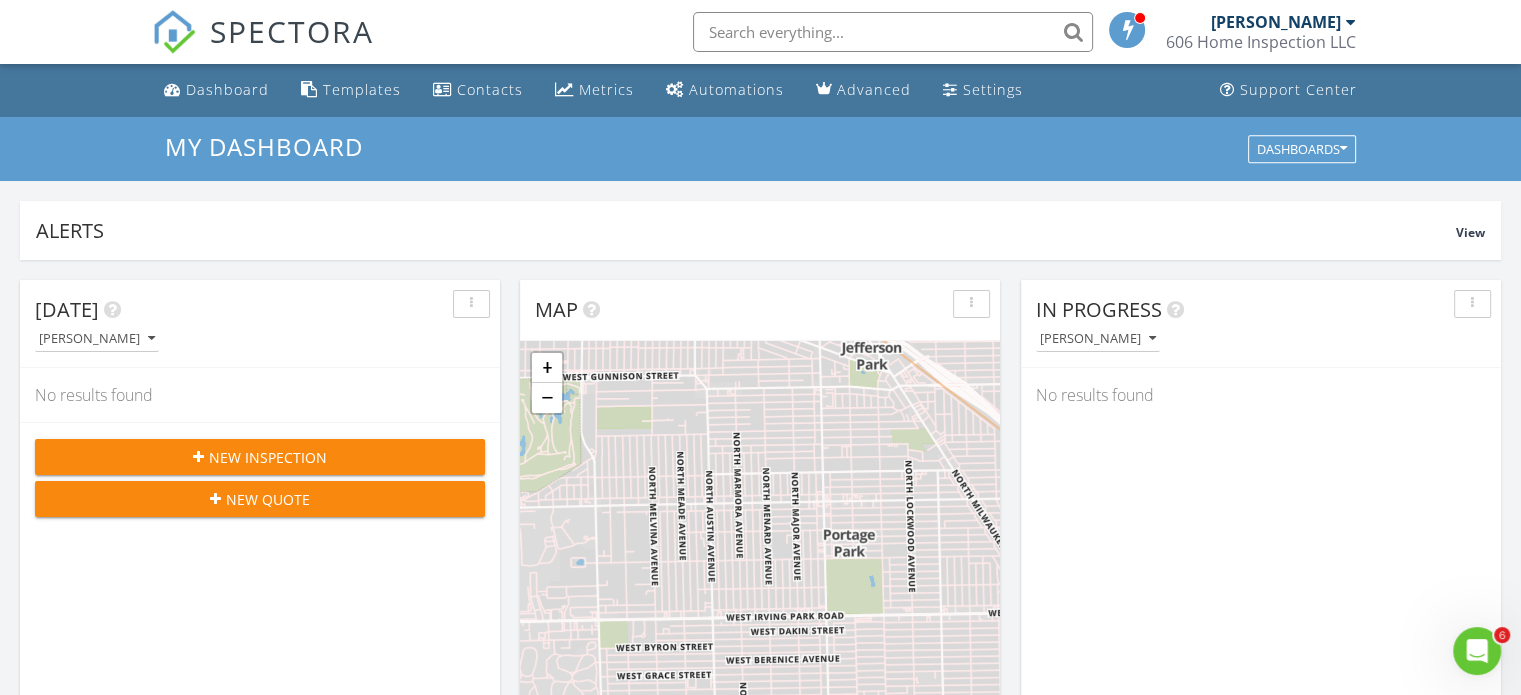 click on "606 Home Inspection LLC" at bounding box center (1261, 42) 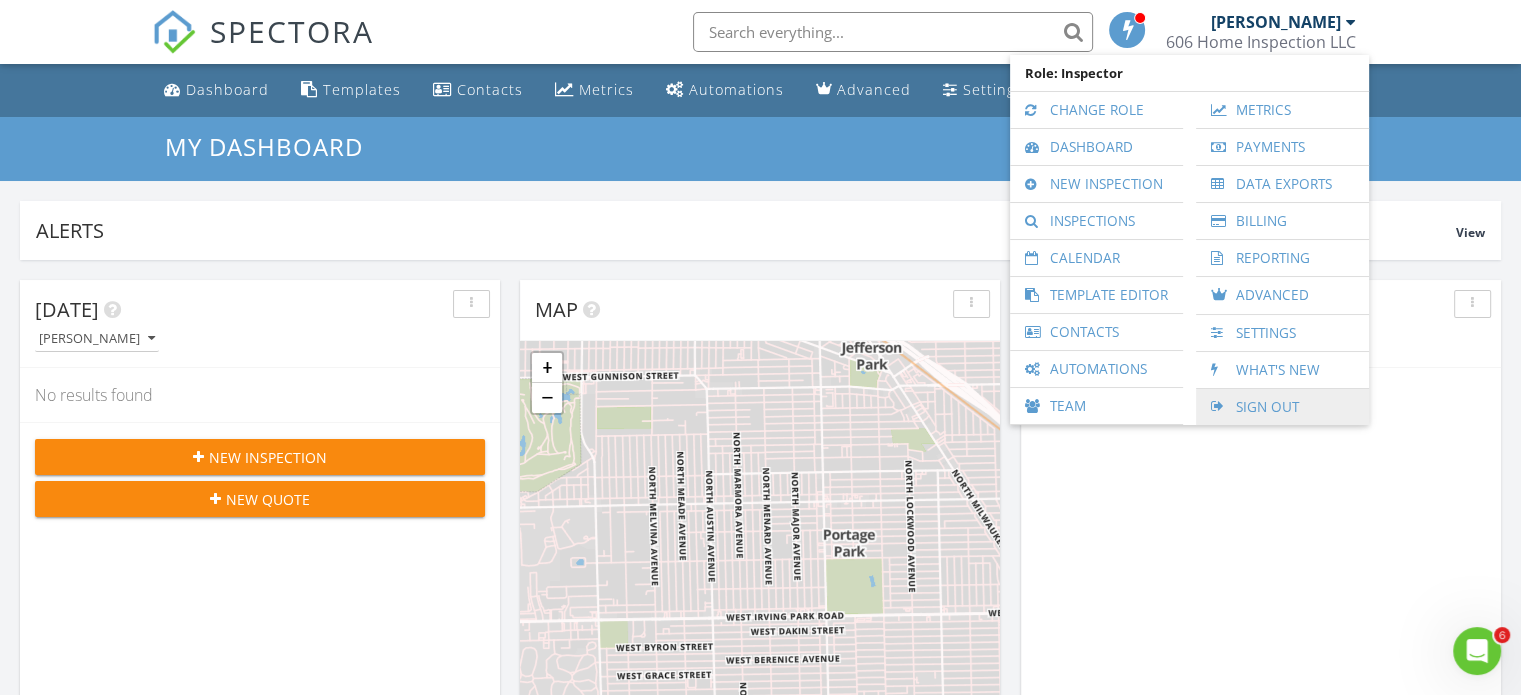 click on "Sign Out" at bounding box center [1282, 407] 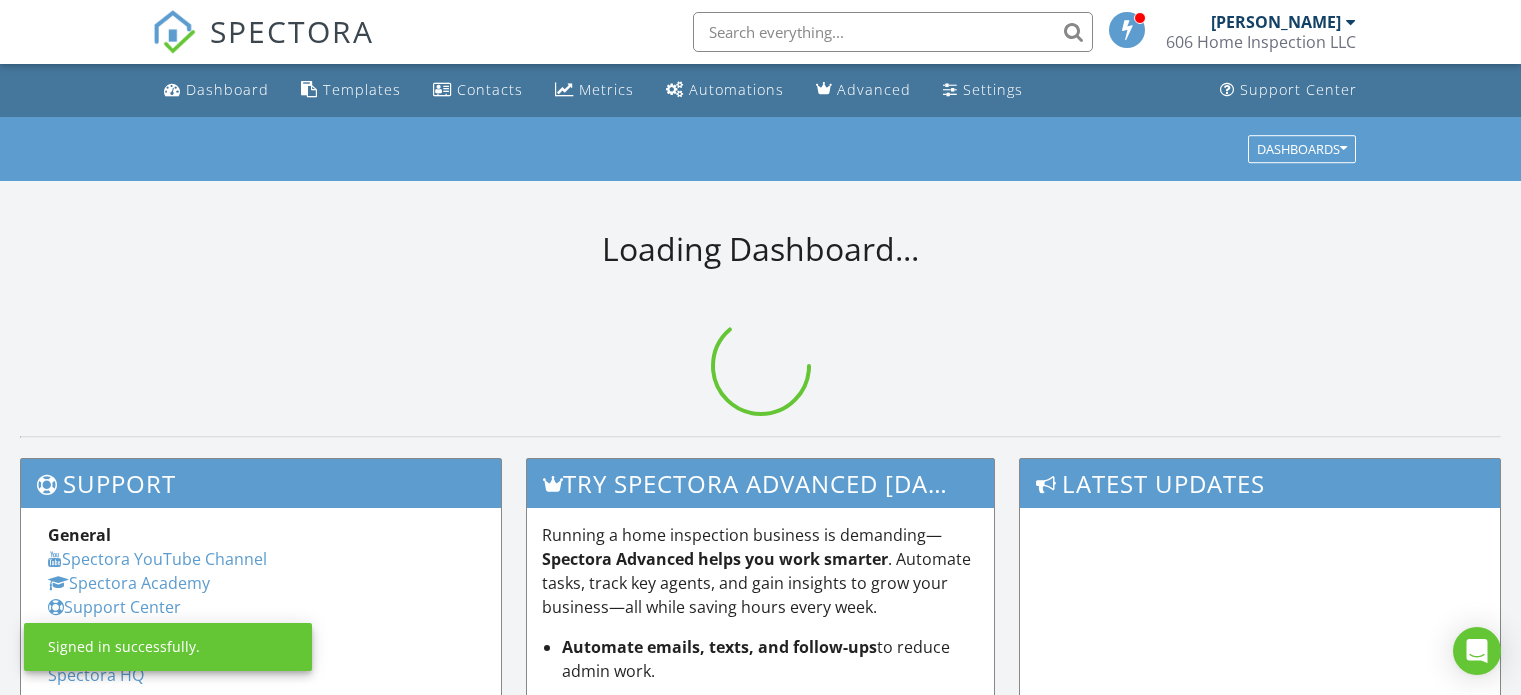 scroll, scrollTop: 0, scrollLeft: 0, axis: both 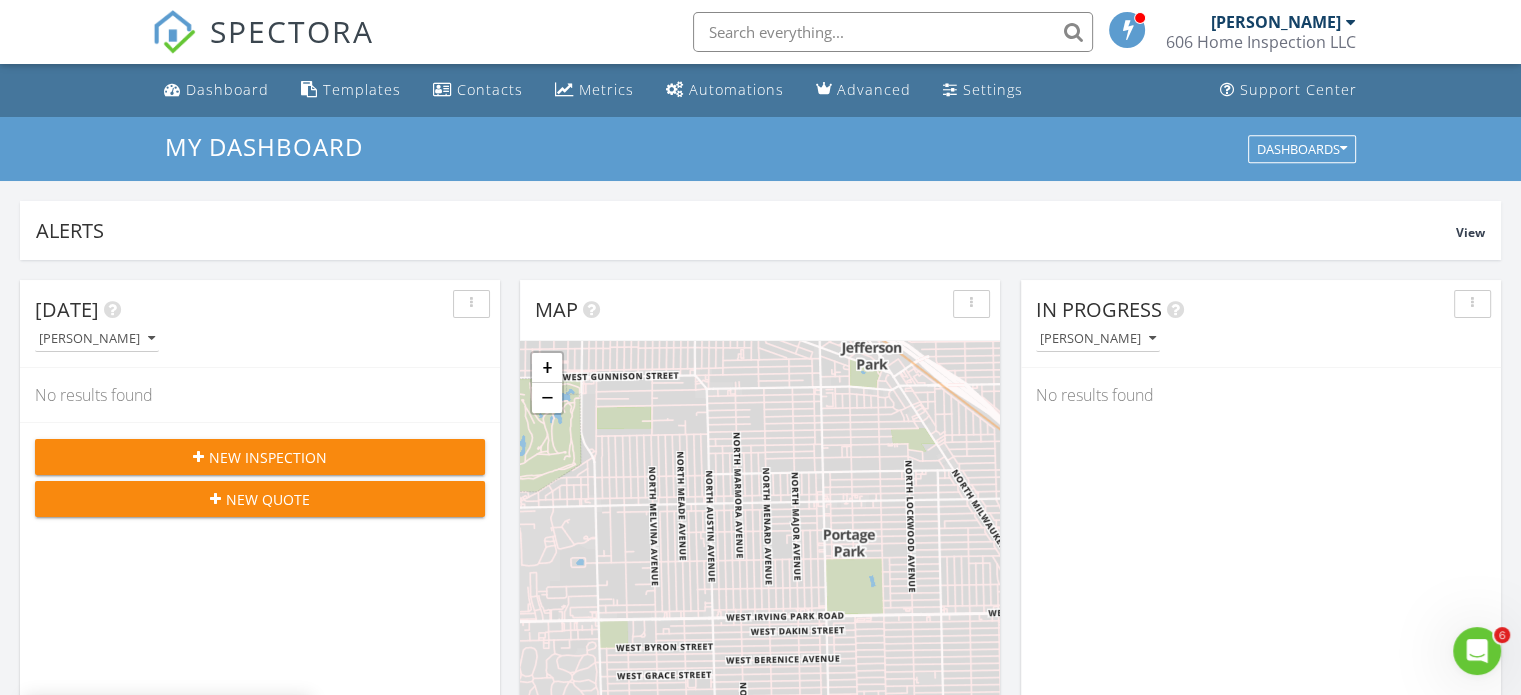 click on "606 Home Inspection LLC" at bounding box center [1261, 42] 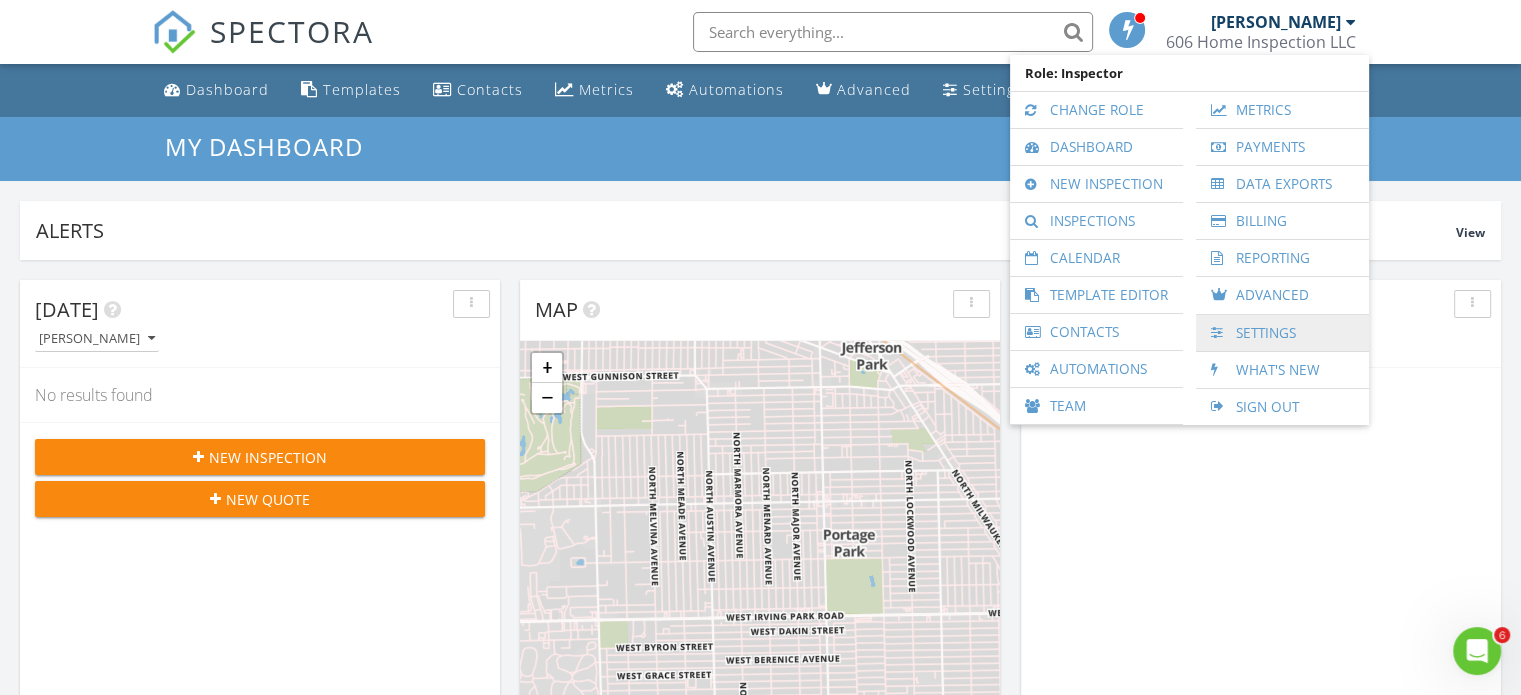 click on "Settings" at bounding box center [1282, 333] 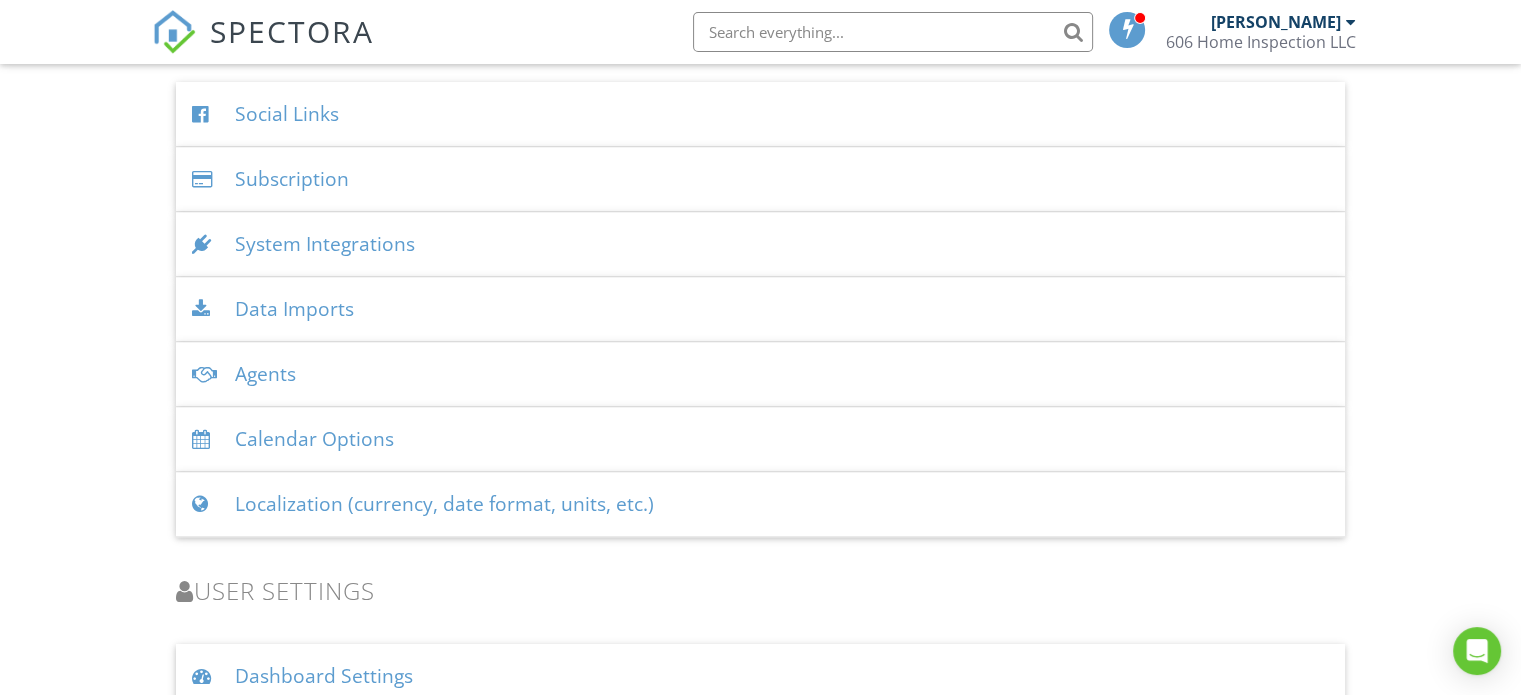 scroll, scrollTop: 2631, scrollLeft: 0, axis: vertical 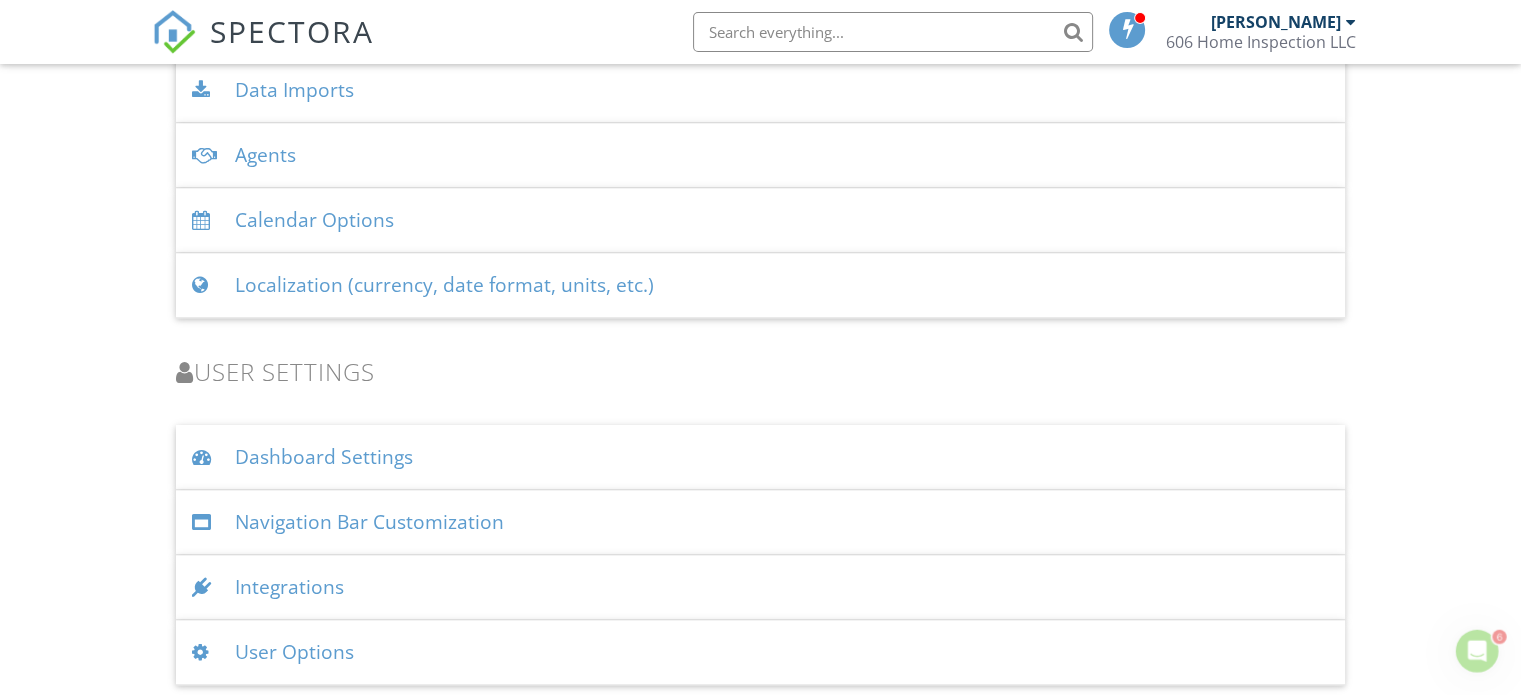 click on "User Options" at bounding box center (760, 652) 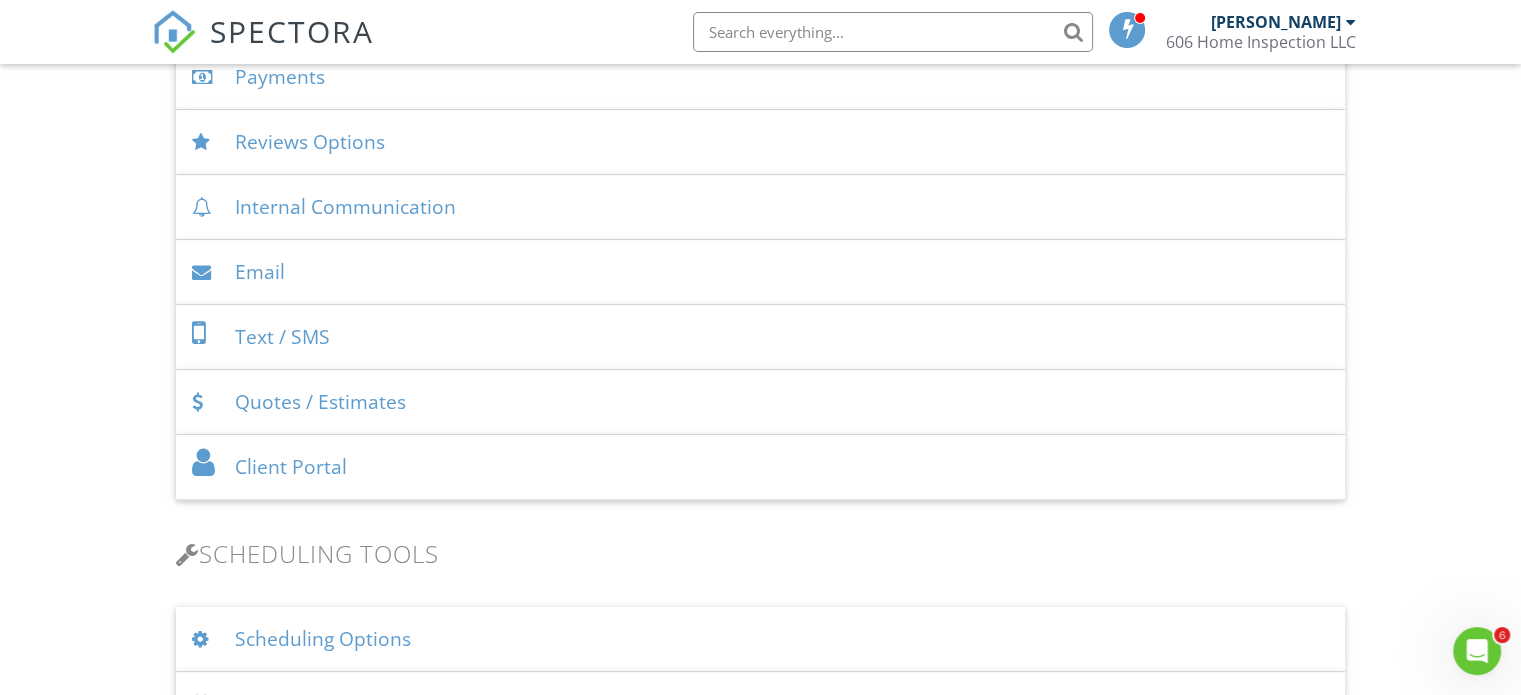 scroll, scrollTop: 817, scrollLeft: 0, axis: vertical 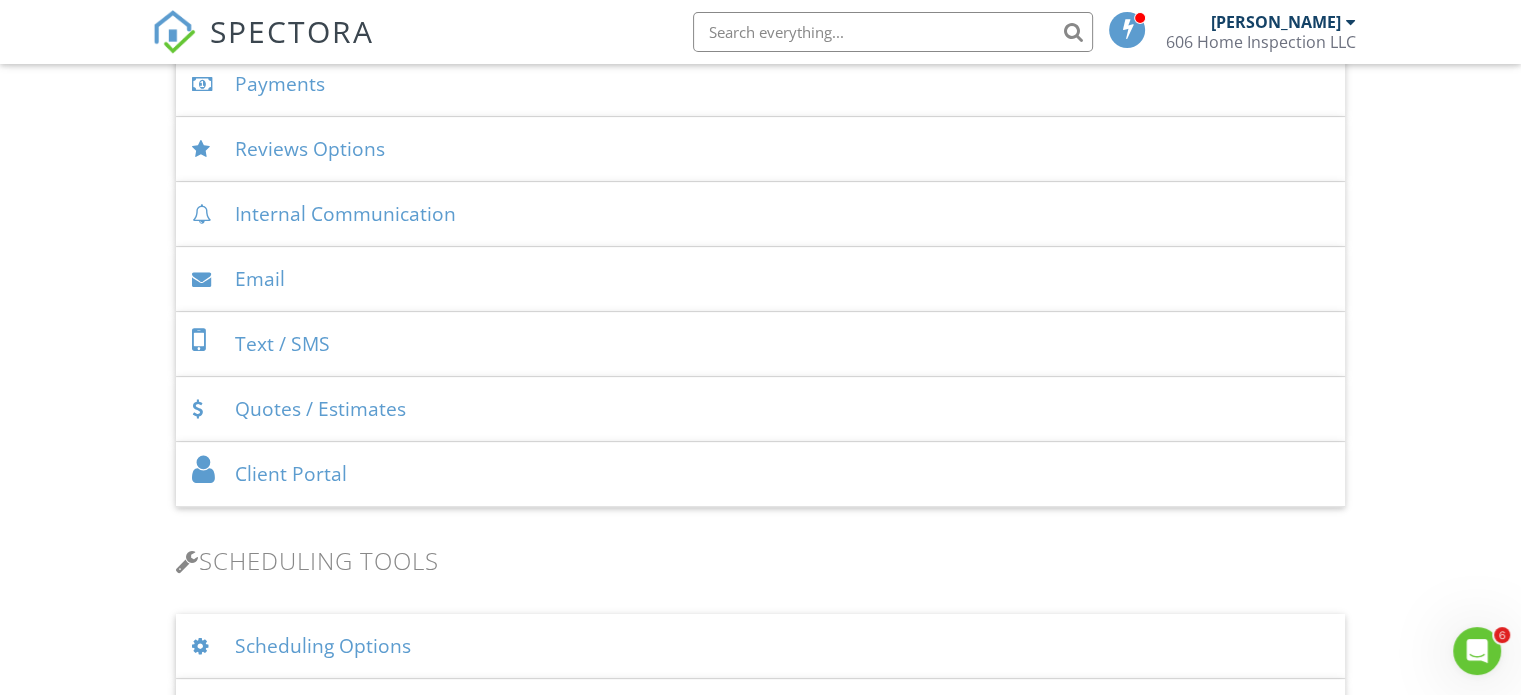 click on "Email" at bounding box center (760, 279) 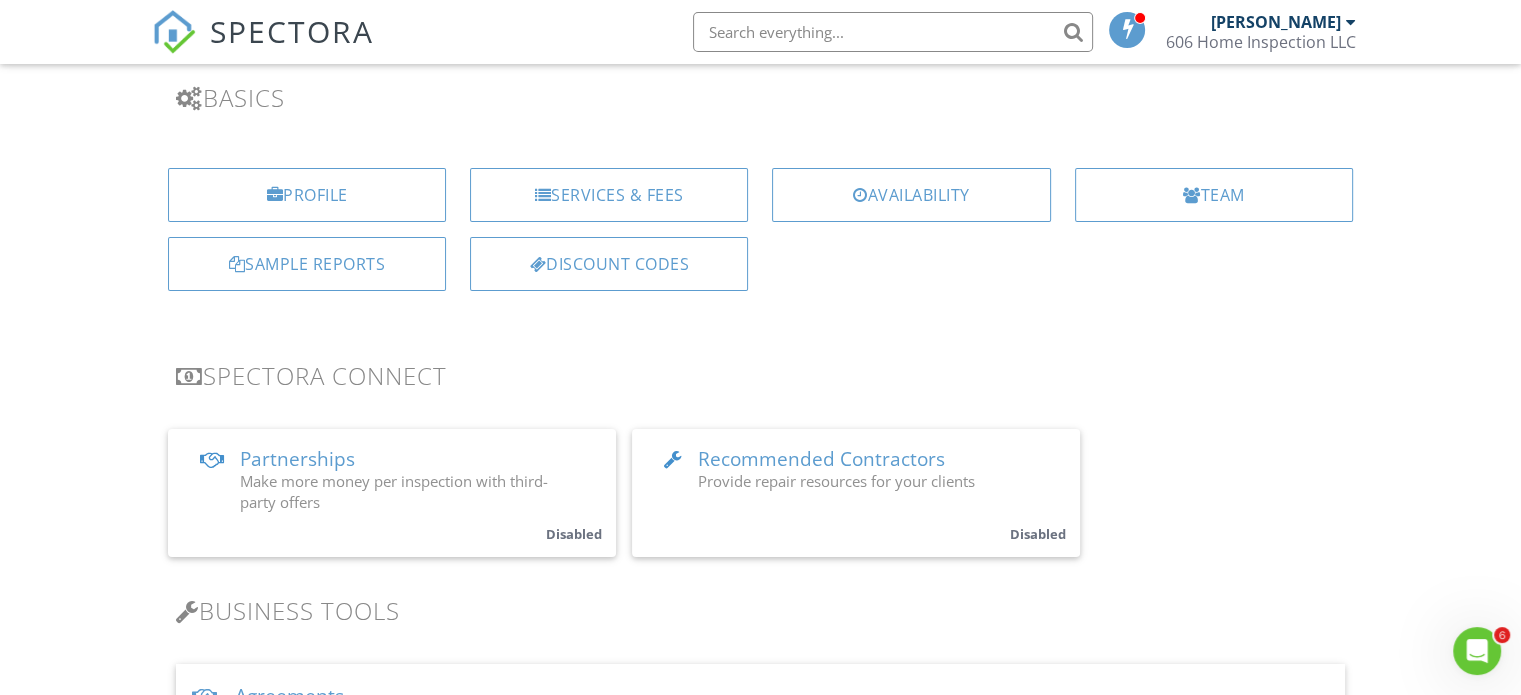 scroll, scrollTop: 0, scrollLeft: 0, axis: both 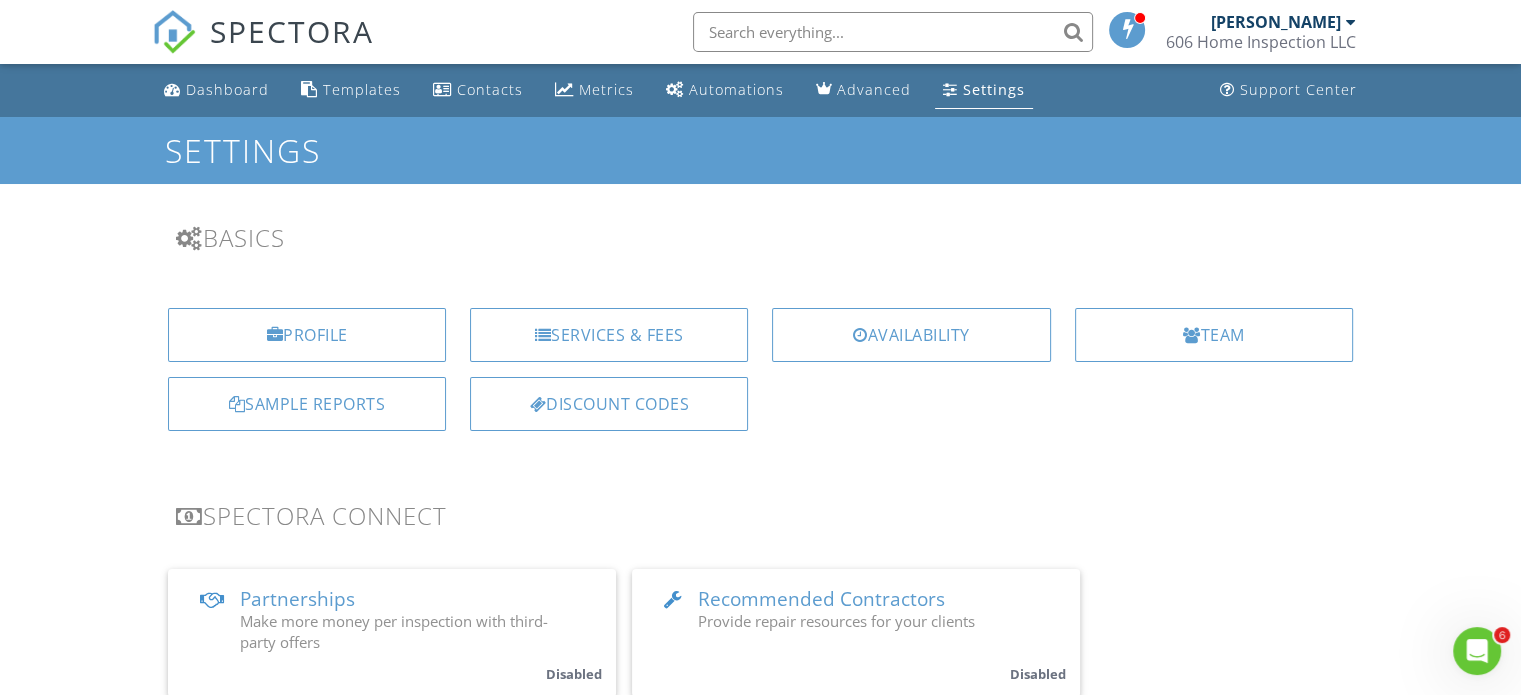 click on "606 Home Inspection LLC" at bounding box center [1261, 42] 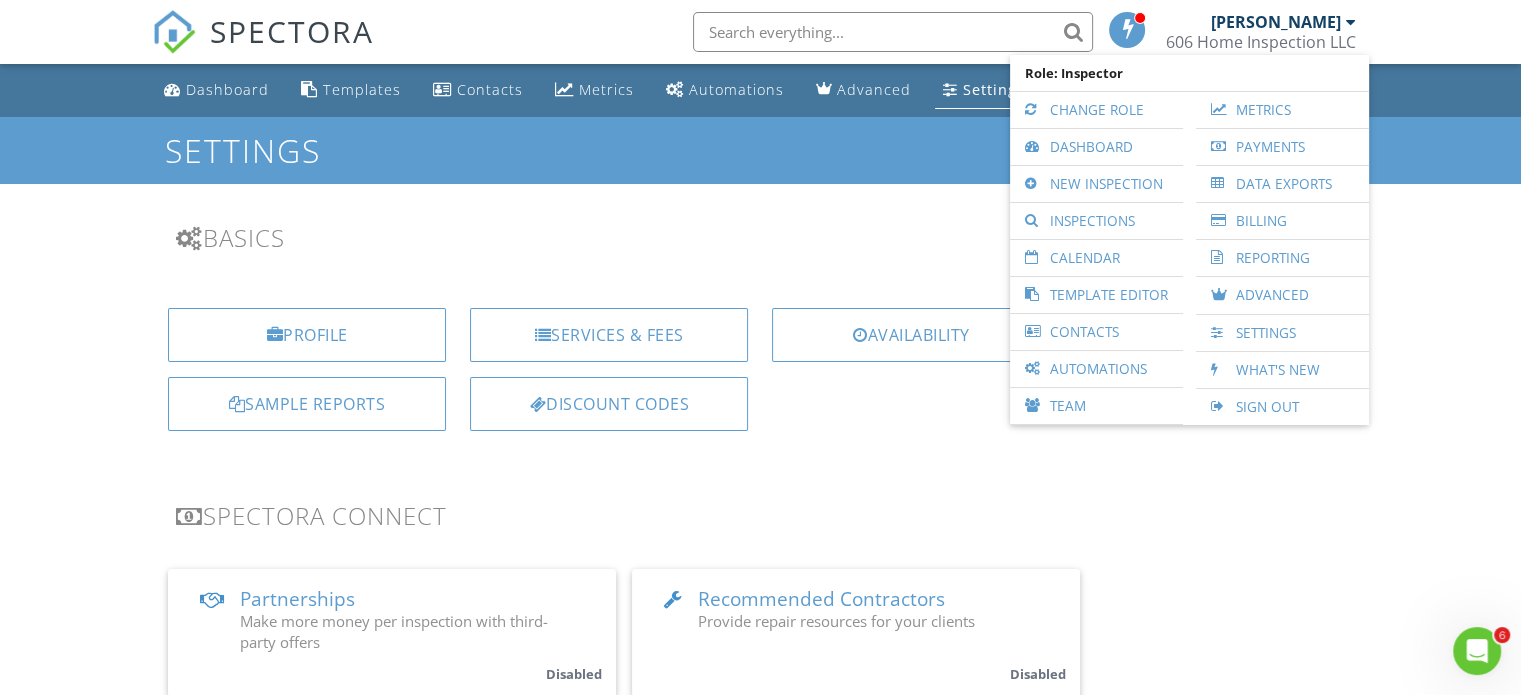 click on "Basics
Profile
Services & Fees
Availability
Team
Sample Reports
Discount Codes
Spectora Connect
Partnerships
Make more money per inspection with third-party offers
Disabled
Recommended Contractors
Provide repair resources for your clients
Disabled
Business Tools
Agreements
Signature Type
▼ E-signature (checkbox) E-signature (checkbox) Written Signature E-signature (checkbox)
Written Signature
Both checkbox signatures and written signatures are legally binding for agreements. They both capture the date and time as well as the IP address that the signature originated from. Certain regions have regulations around which signature is preferred. Look into your local laws when selecting.
Client agreement instructions
This text will appear on the client portal under "Sign Agreement(s)"
Inline Style XLarge Large" at bounding box center (760, 2787) 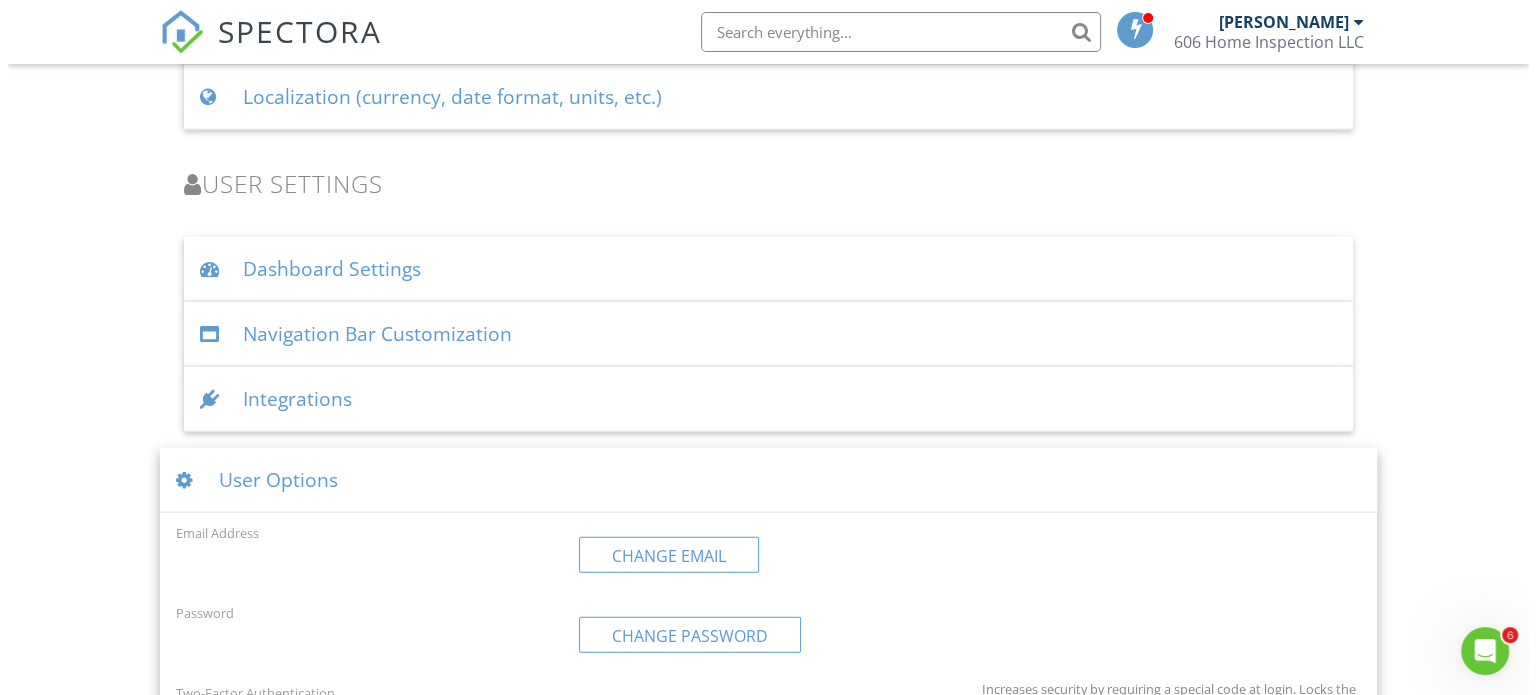 scroll, scrollTop: 4656, scrollLeft: 0, axis: vertical 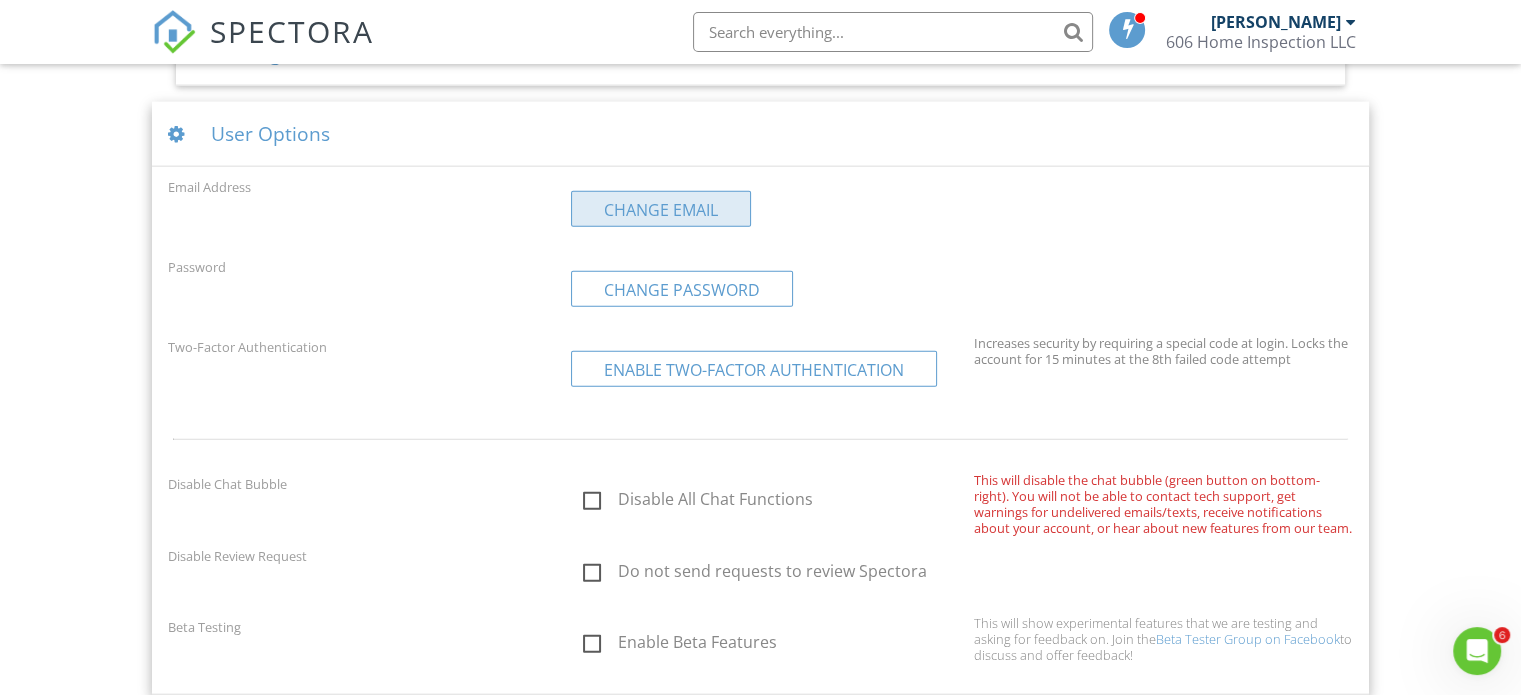 click on "Change Email" at bounding box center [661, 209] 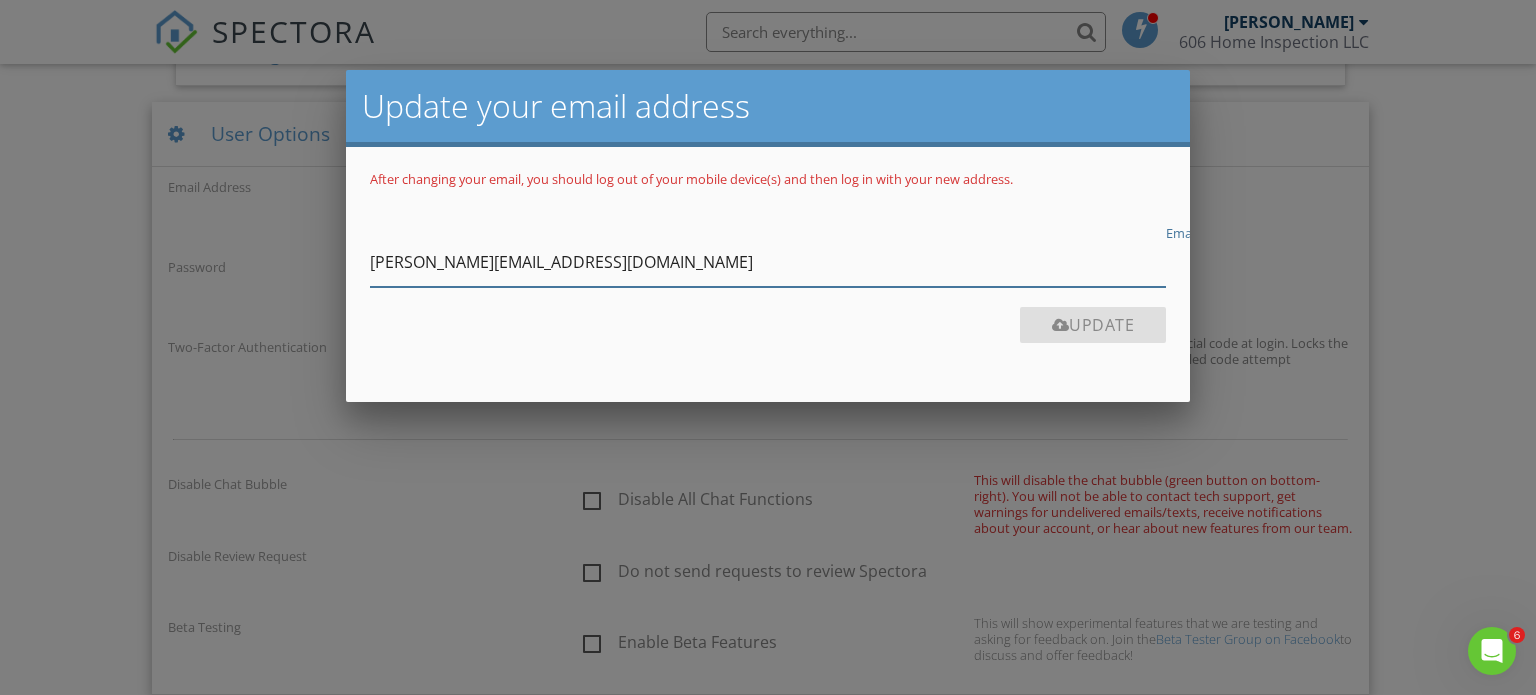 click on "george@606homeinspections.com" at bounding box center [768, 262] 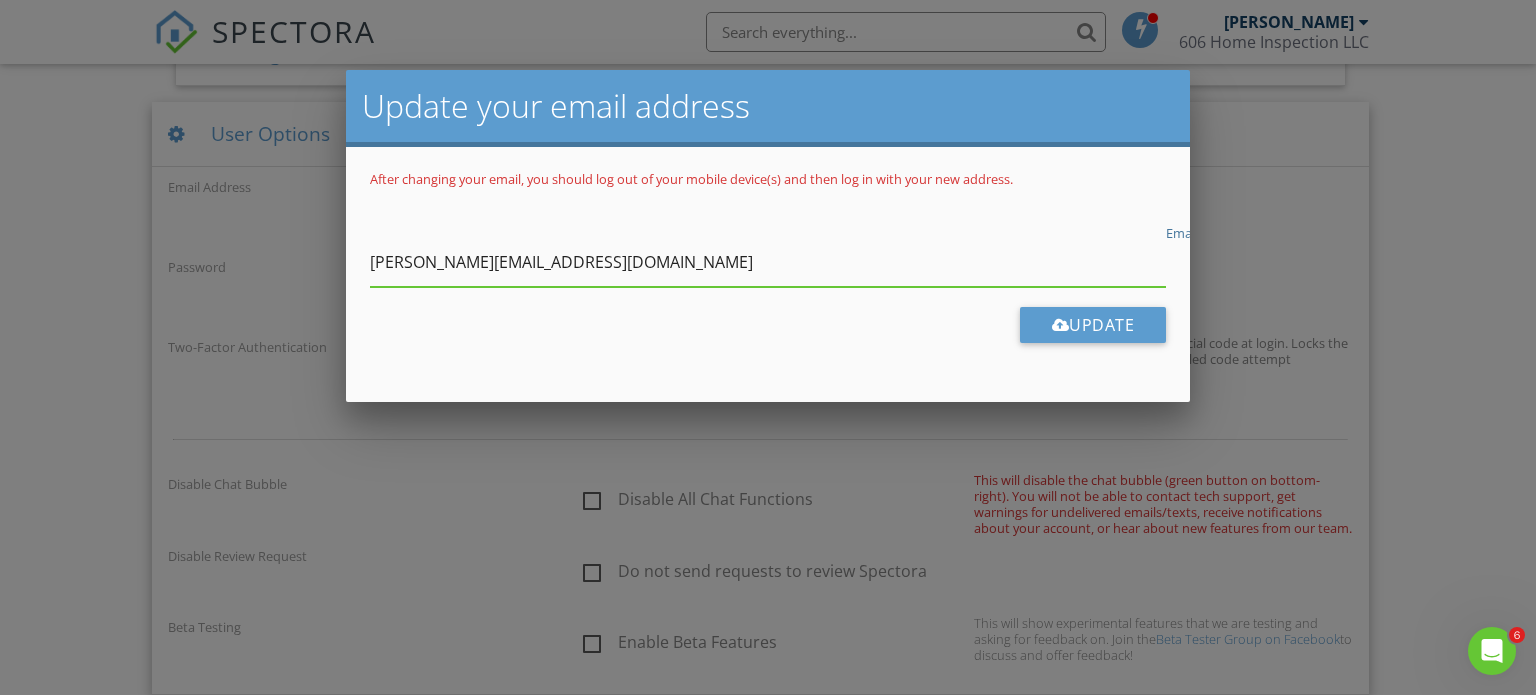 click on "George@606homeinspections.com" at bounding box center [768, 262] 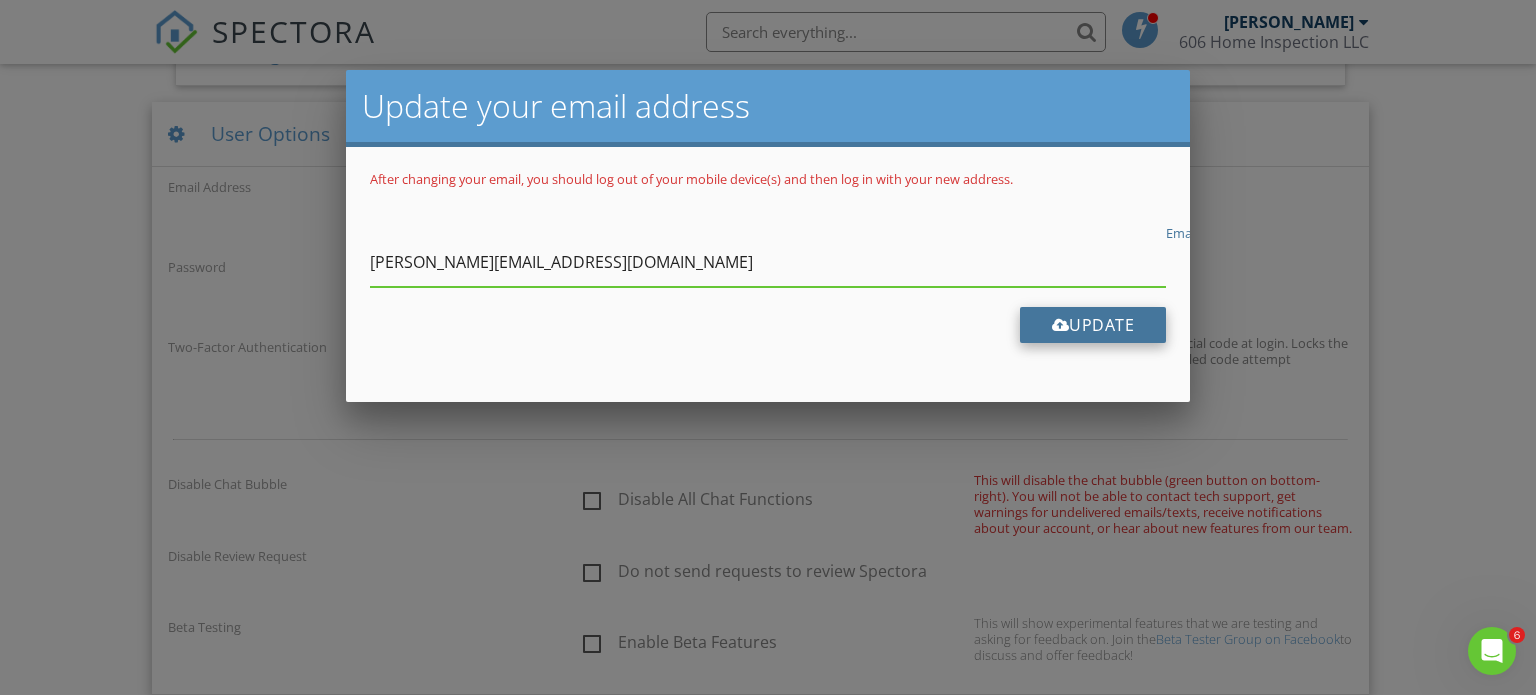 type on "George@606HomeInspections.com" 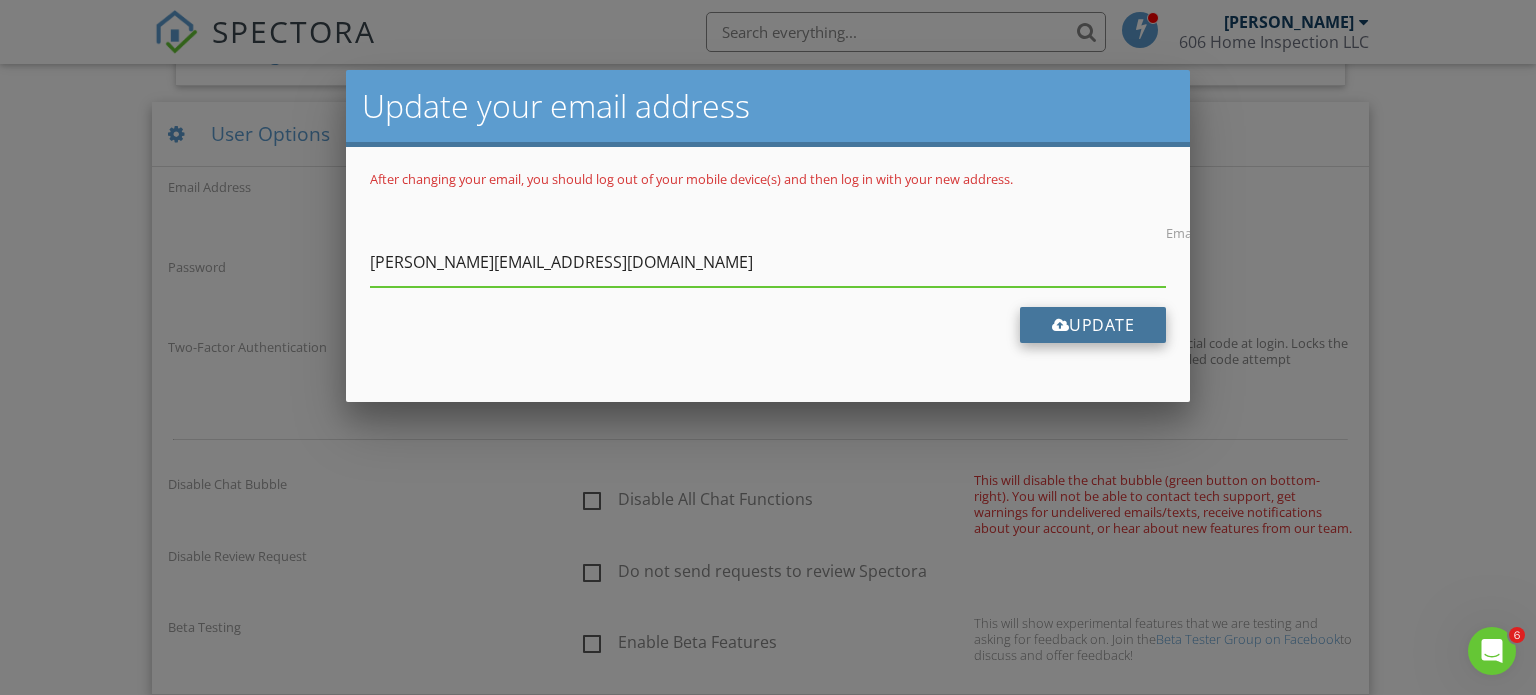 click on "Update" at bounding box center (1093, 325) 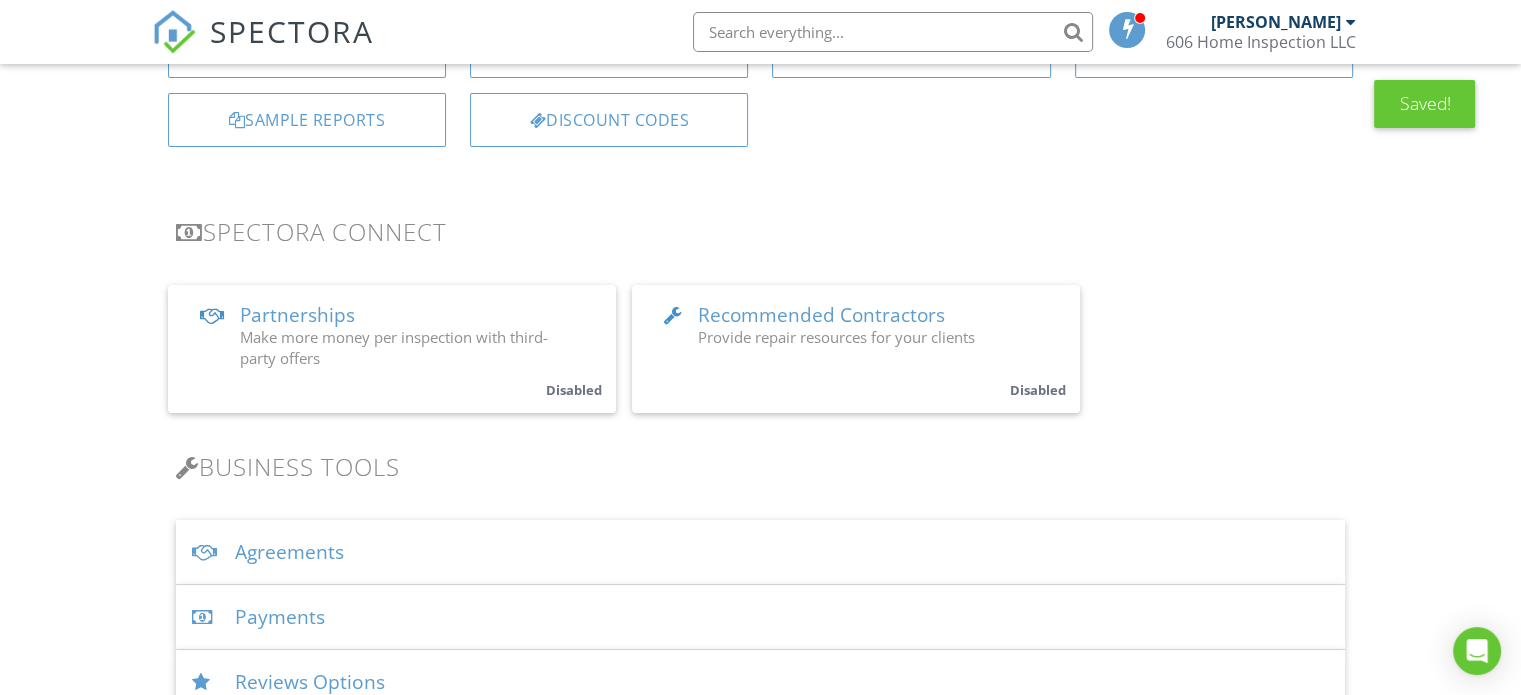 scroll, scrollTop: 619, scrollLeft: 0, axis: vertical 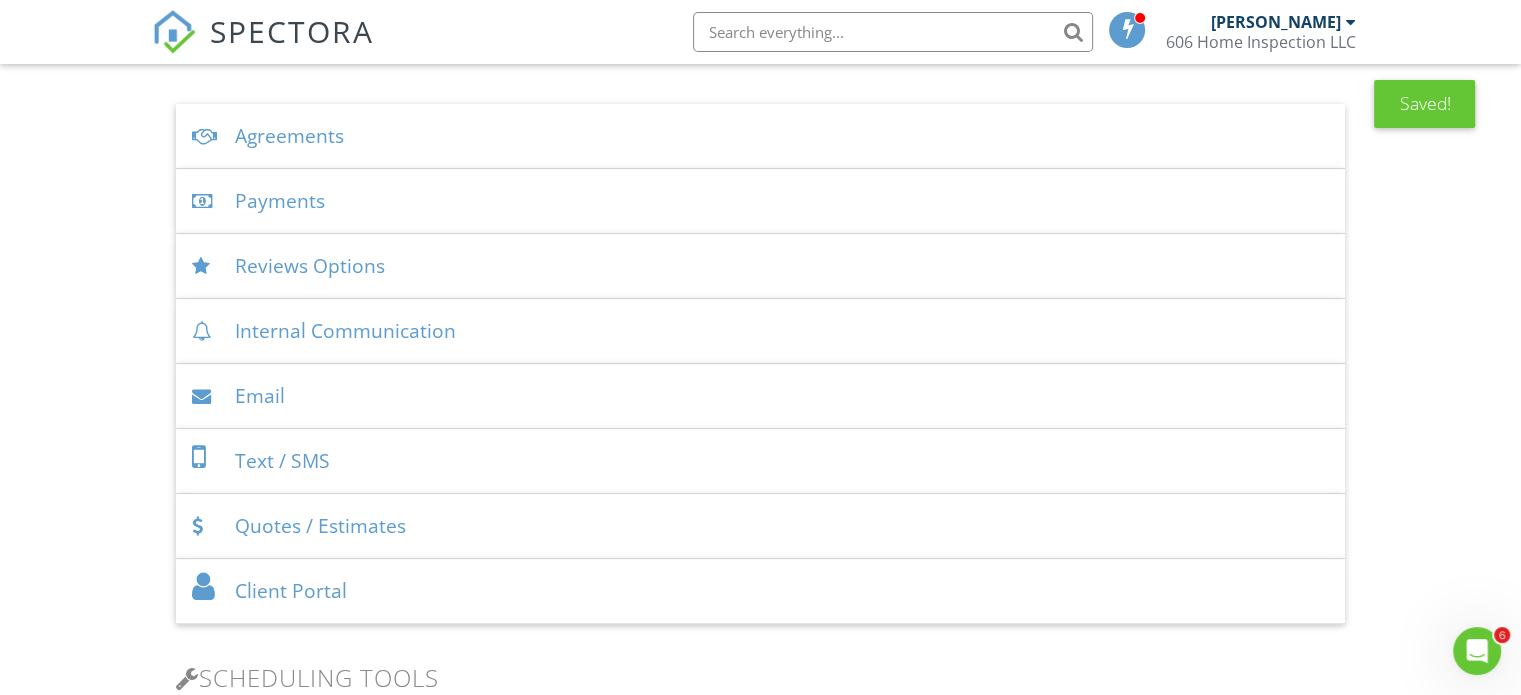click on "Email" at bounding box center (760, 396) 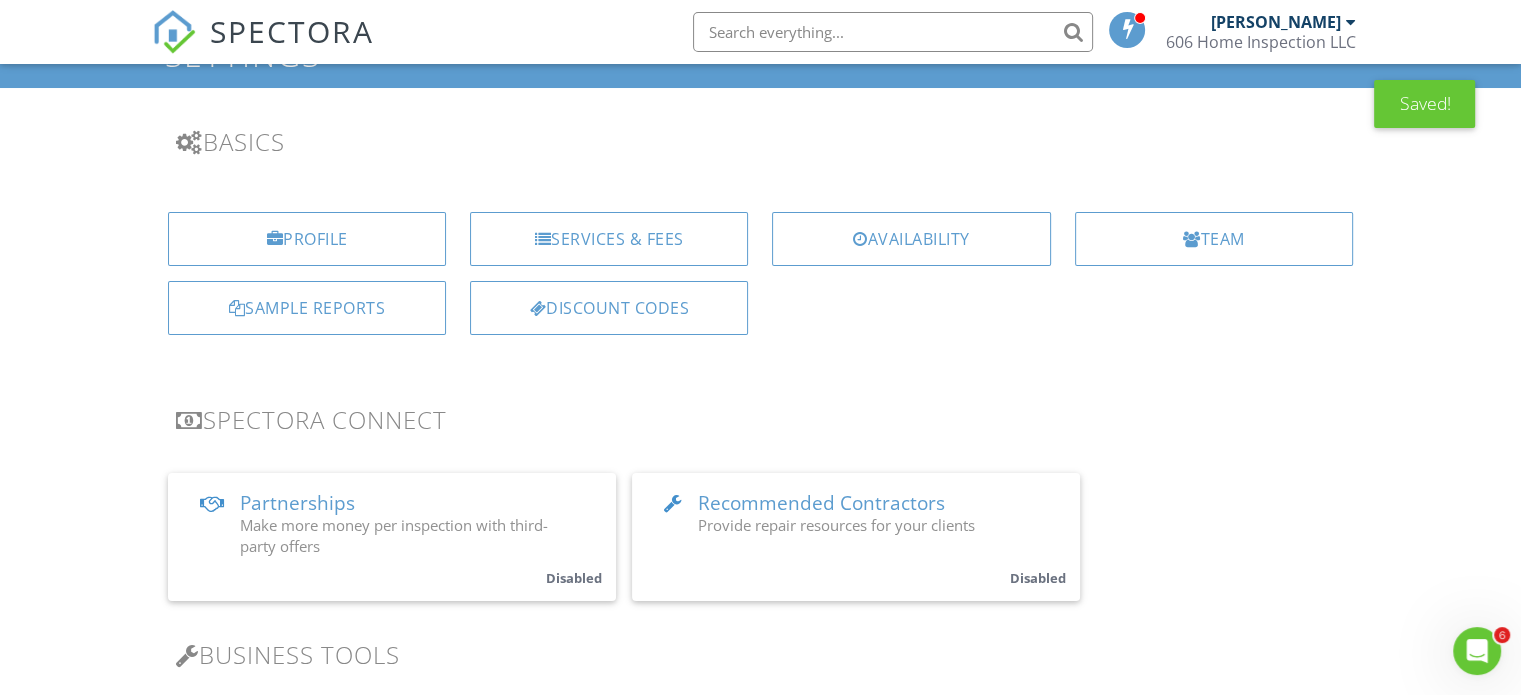 scroll, scrollTop: 0, scrollLeft: 0, axis: both 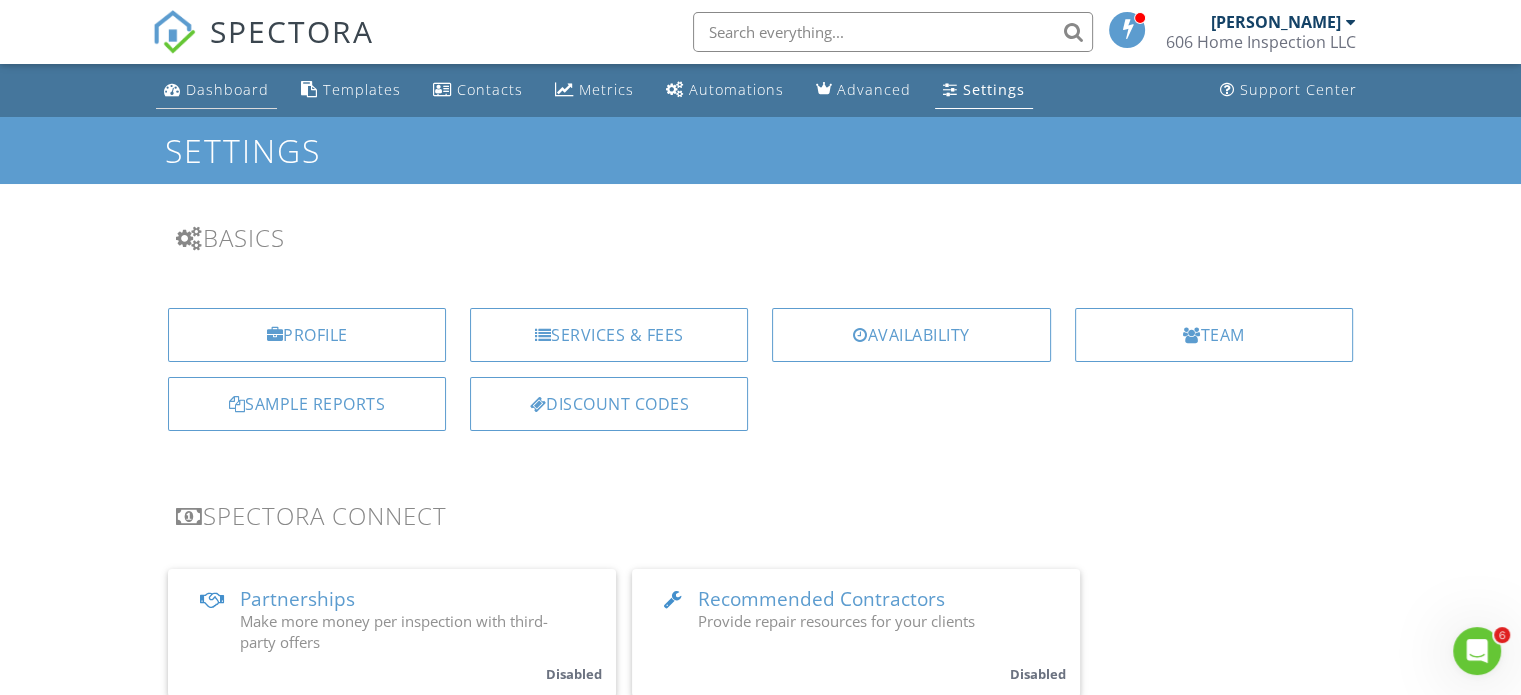 click on "Dashboard" at bounding box center (227, 89) 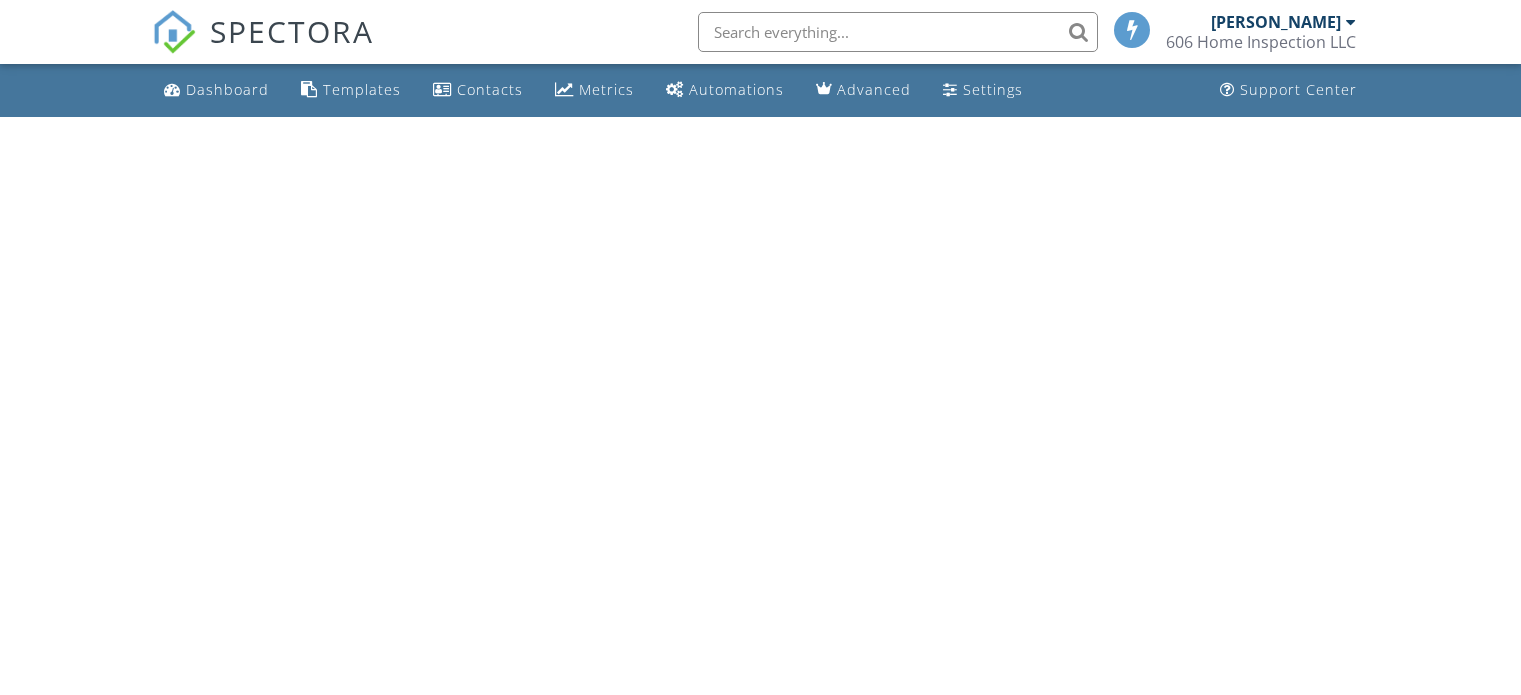 scroll, scrollTop: 0, scrollLeft: 0, axis: both 